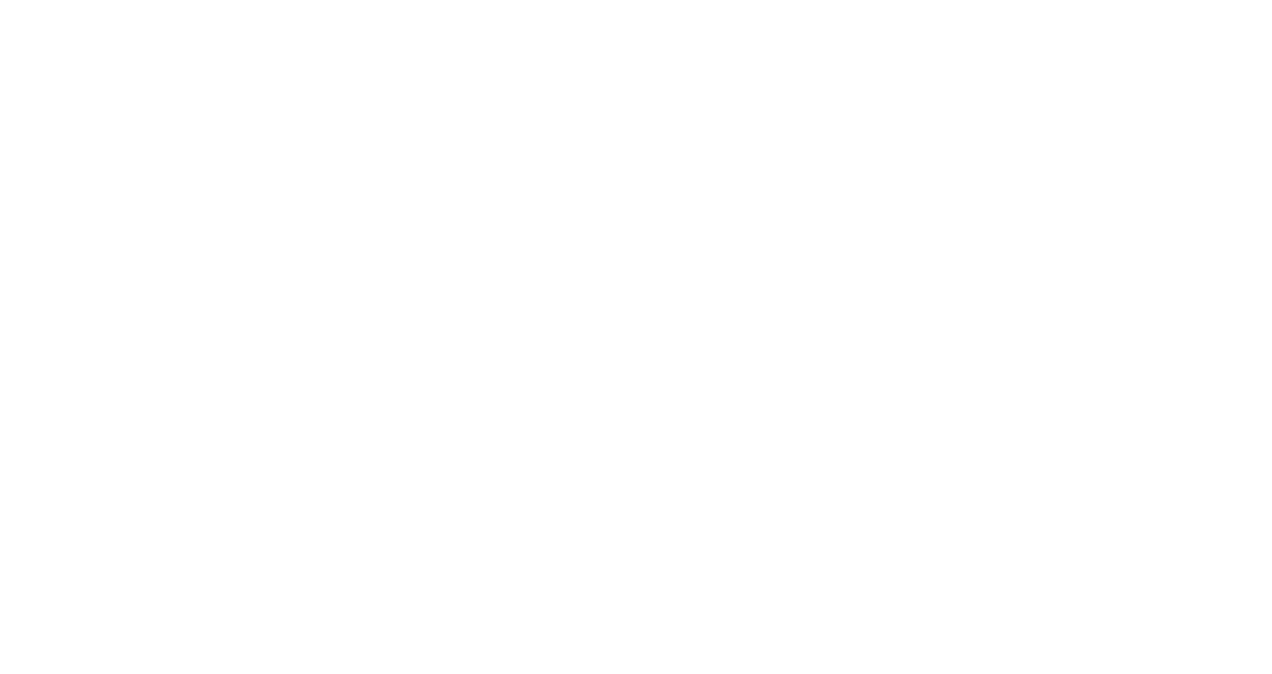 scroll, scrollTop: 0, scrollLeft: 0, axis: both 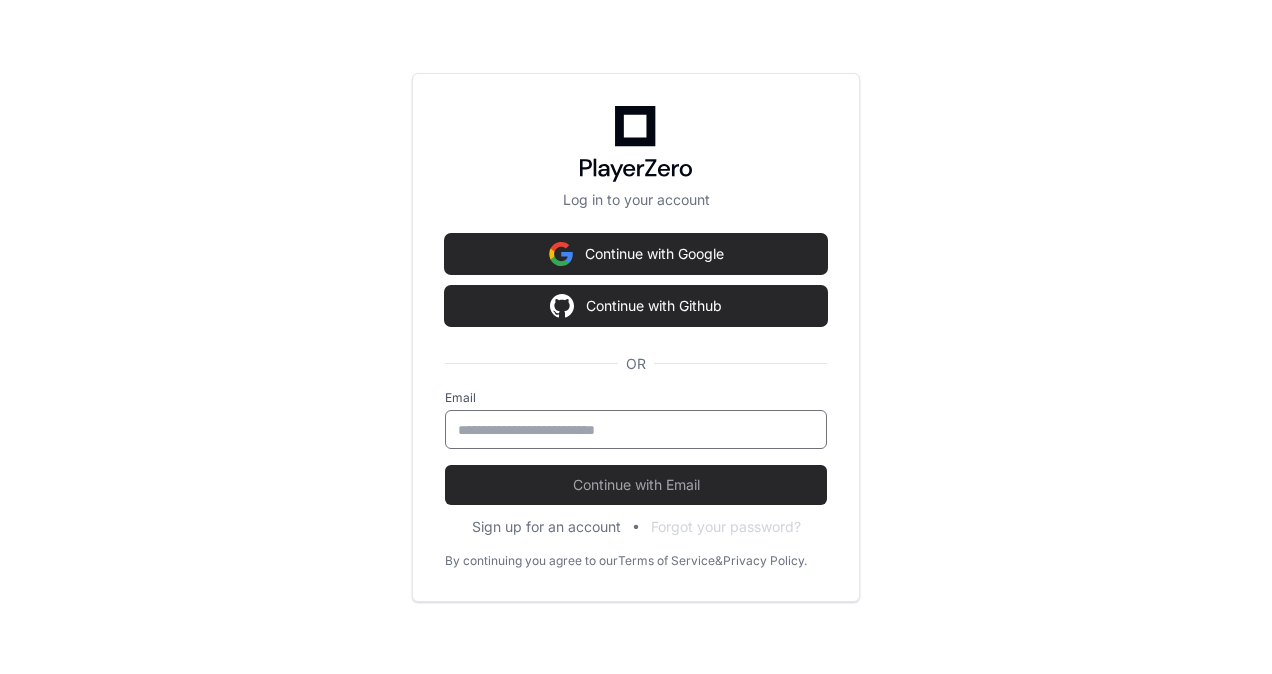 click at bounding box center (636, 430) 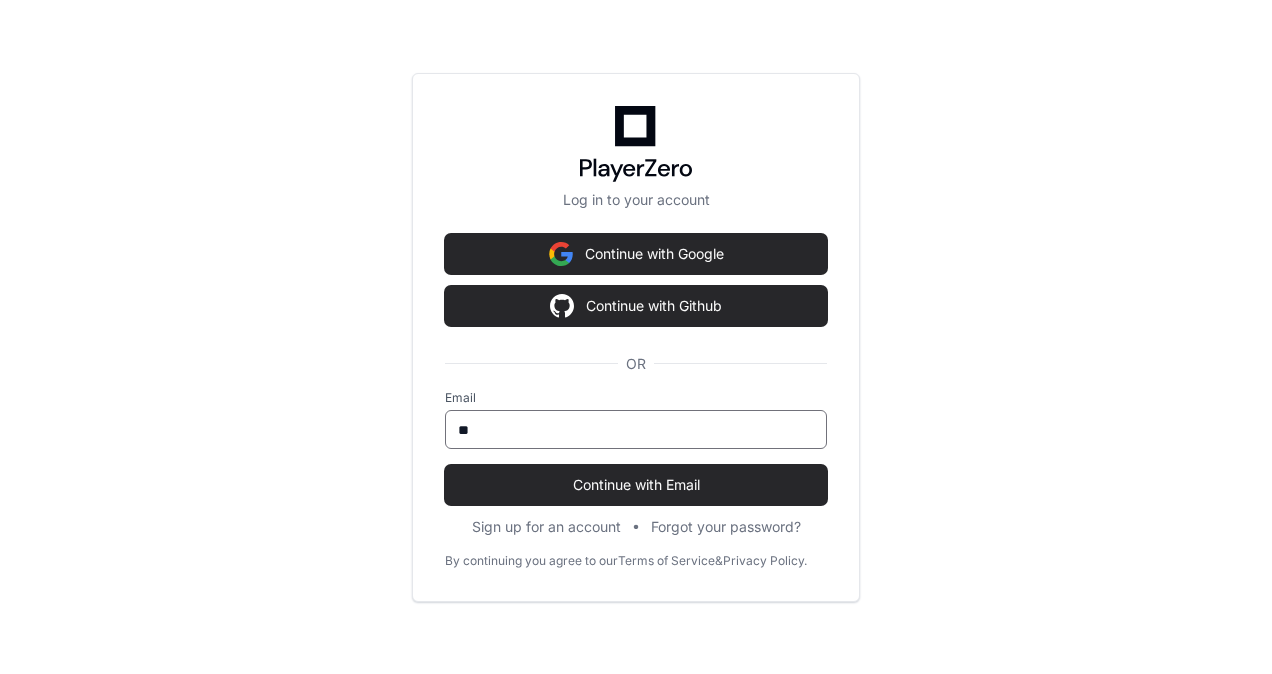 type on "*" 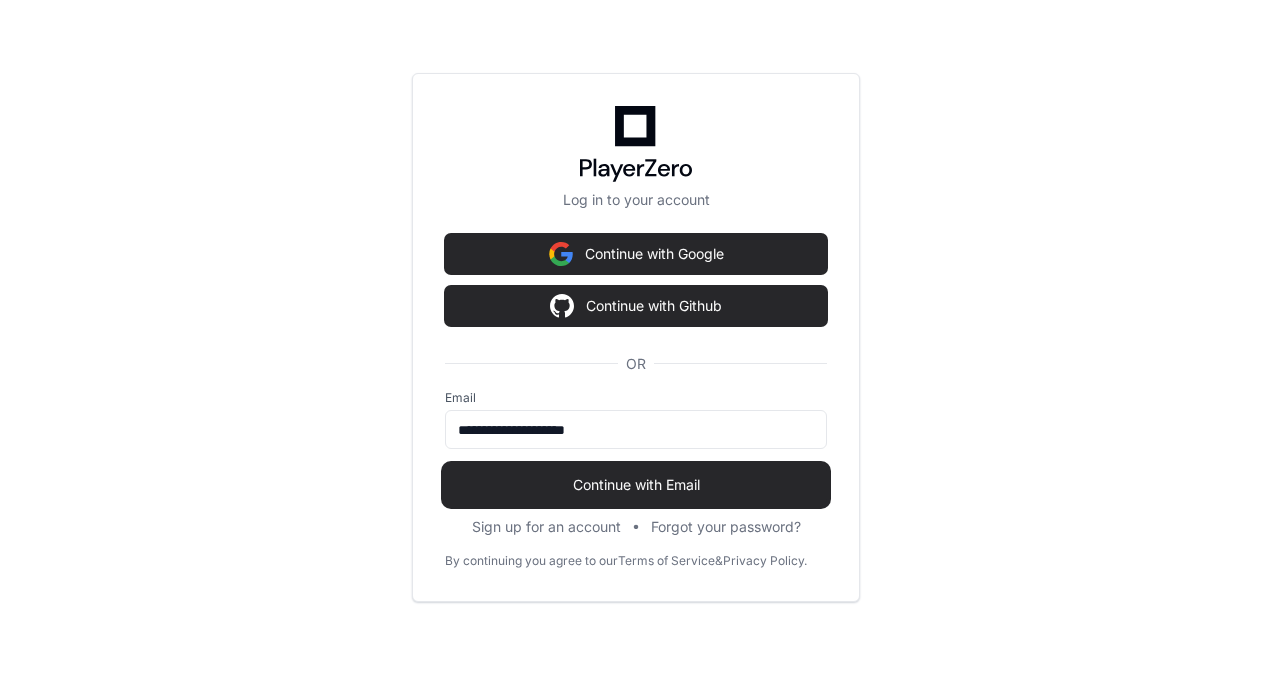 click on "Continue with Email" at bounding box center (636, 485) 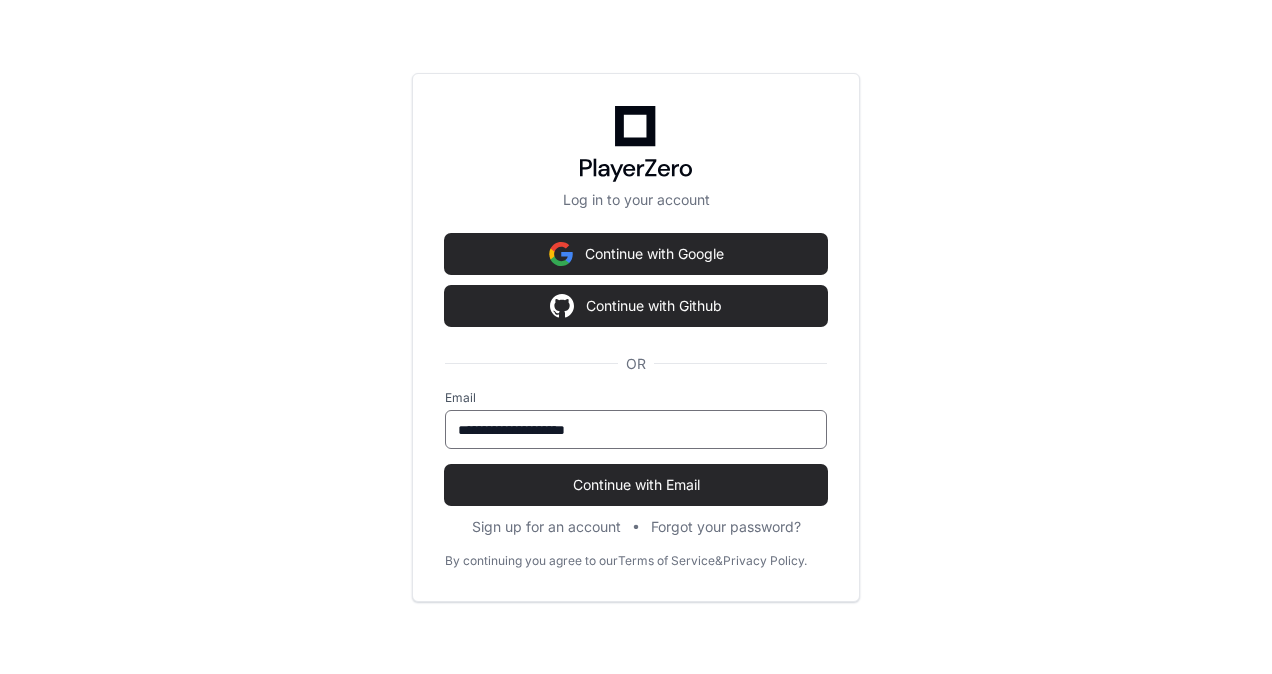 click on "**********" at bounding box center (636, 430) 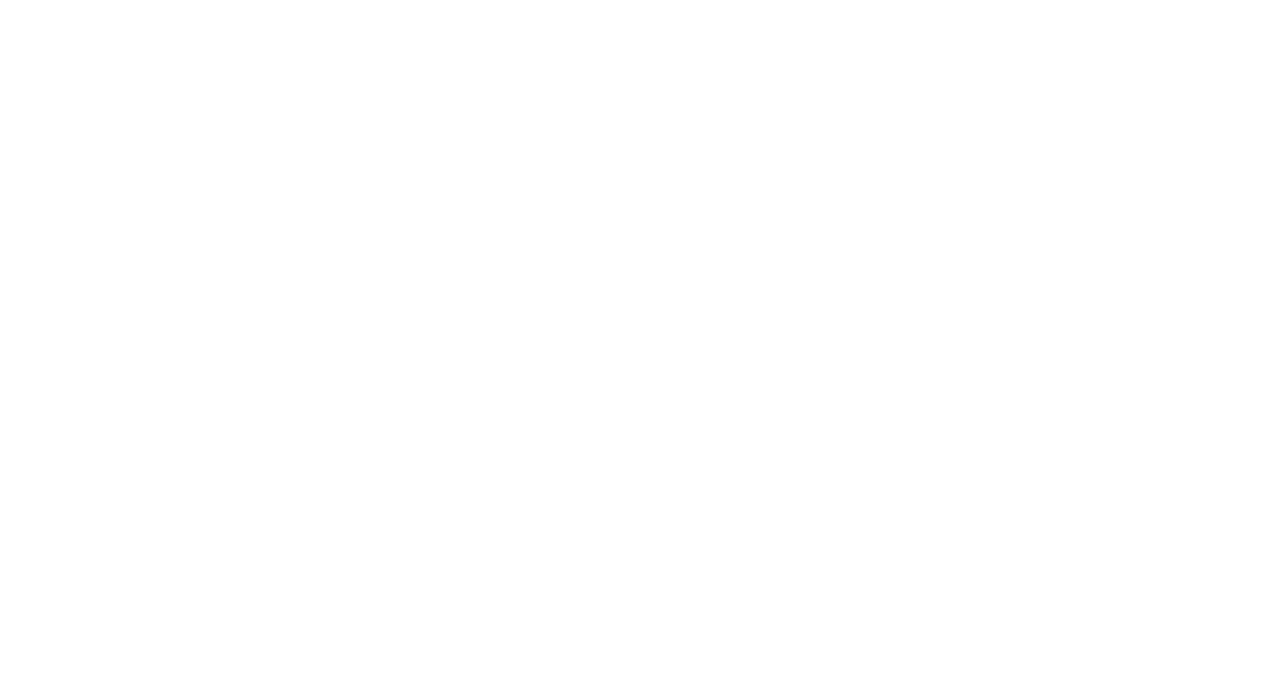 scroll, scrollTop: 0, scrollLeft: 0, axis: both 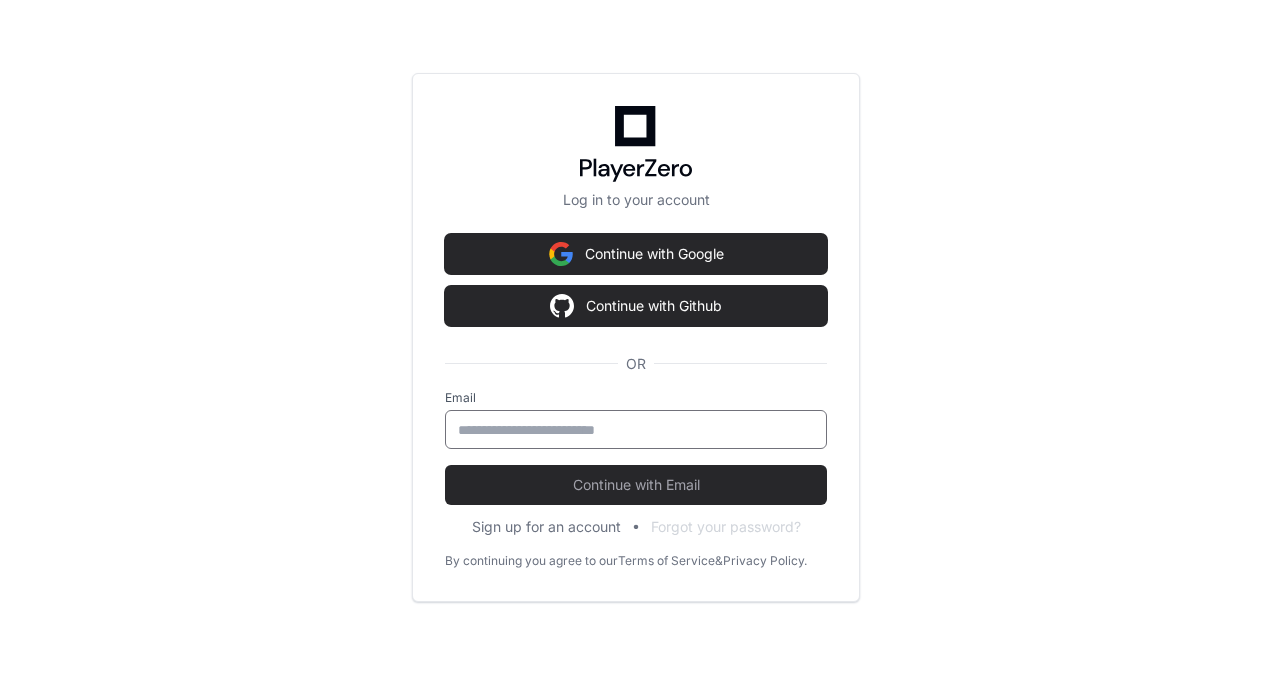 click at bounding box center (636, 430) 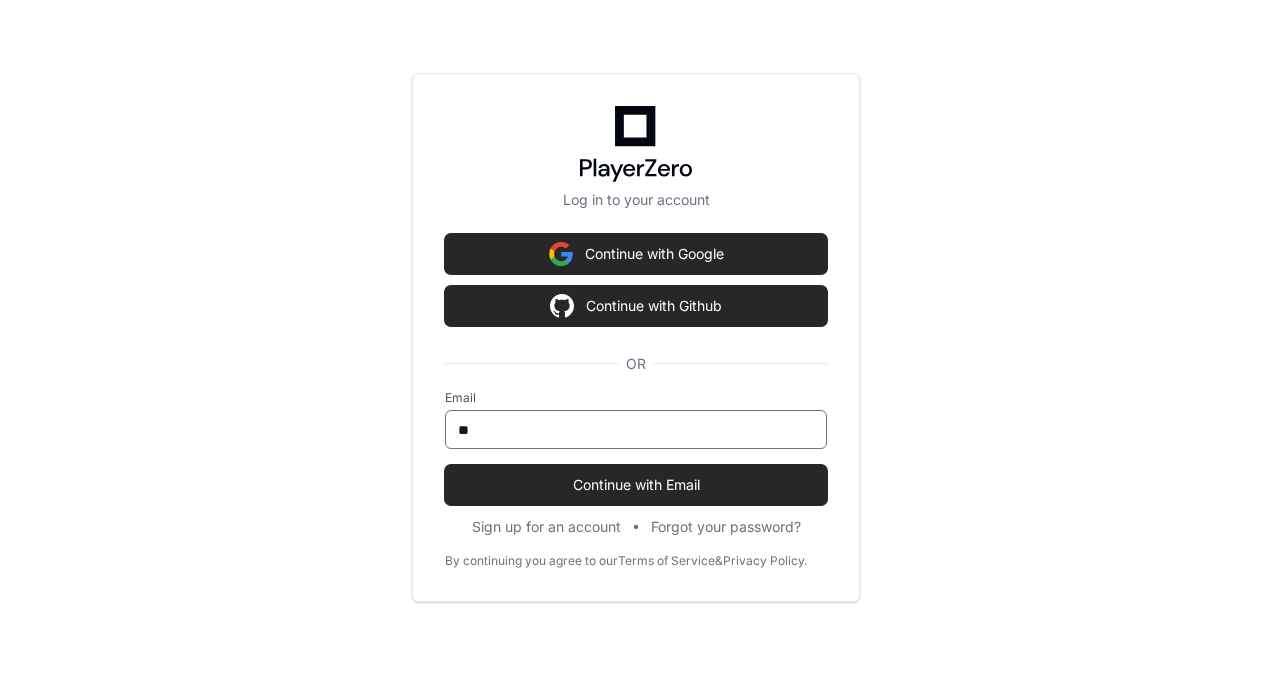 type on "*" 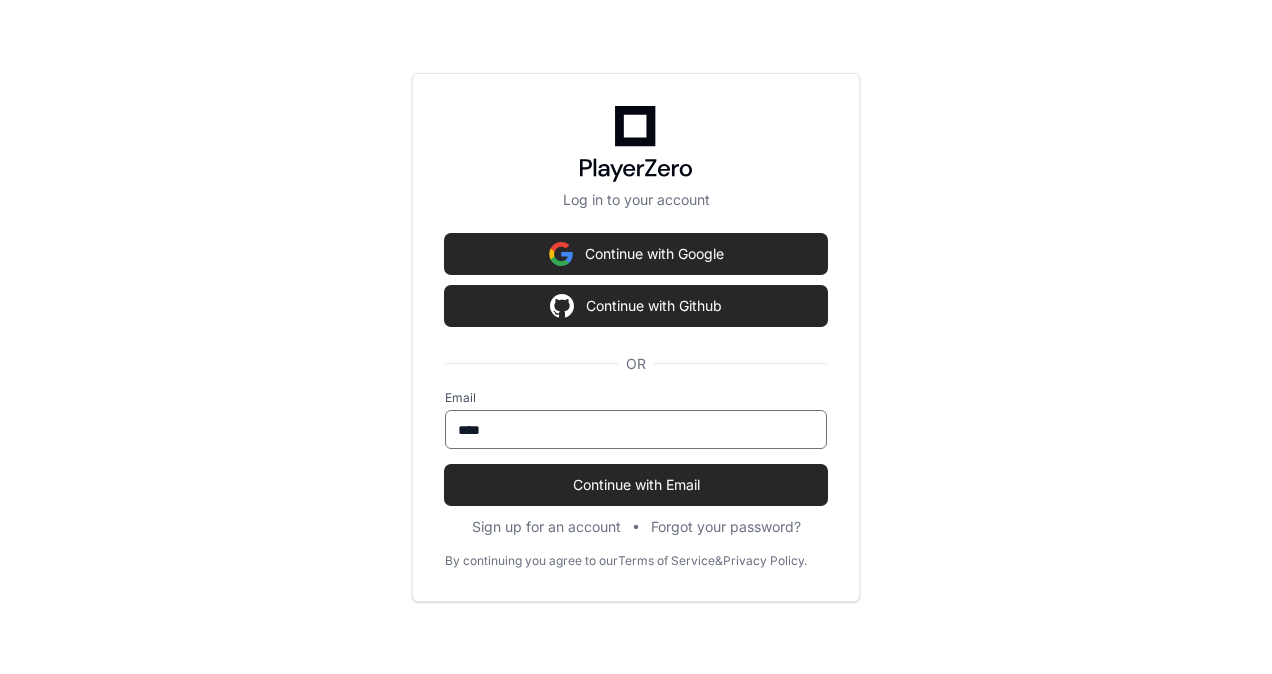 type on "**********" 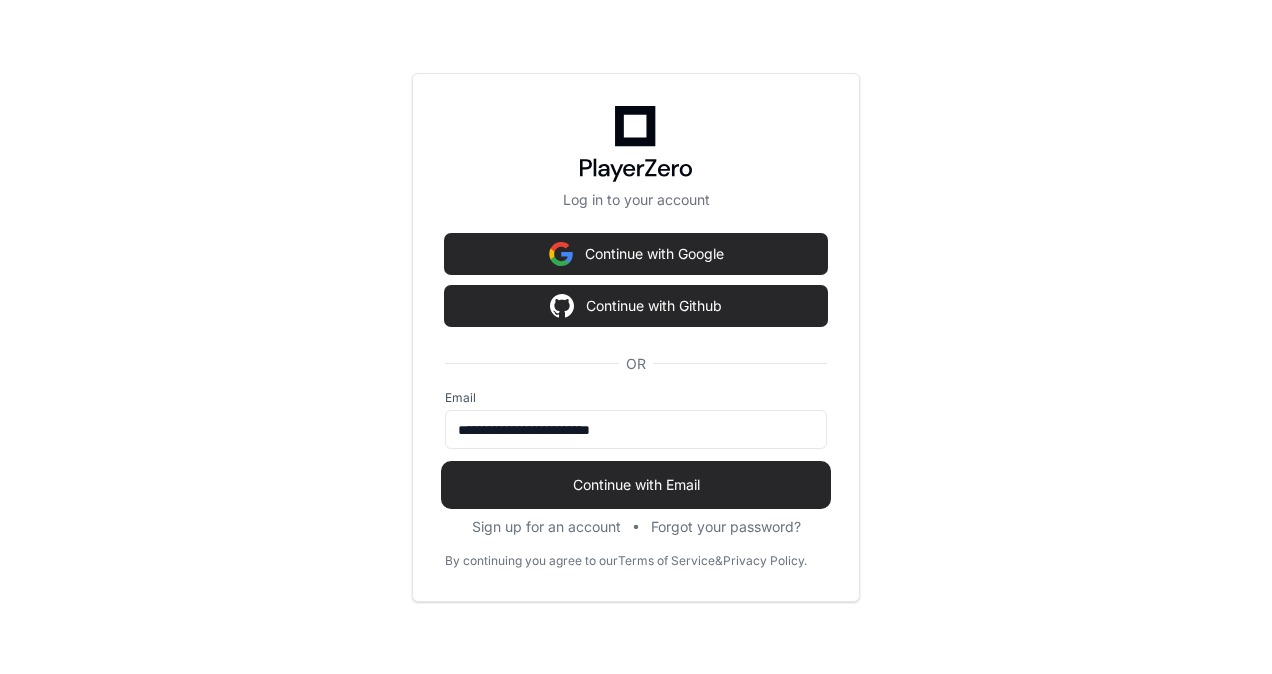 click on "Continue with Email" at bounding box center [636, 485] 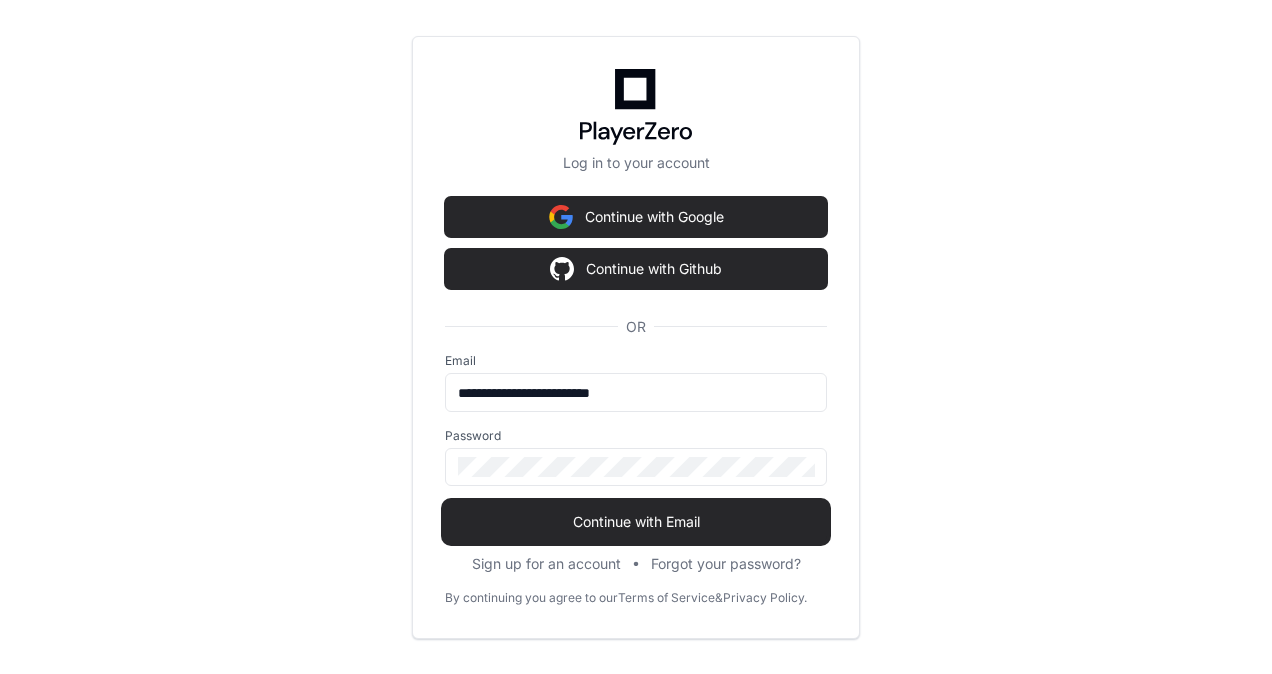 click on "Continue with Email" at bounding box center [636, 522] 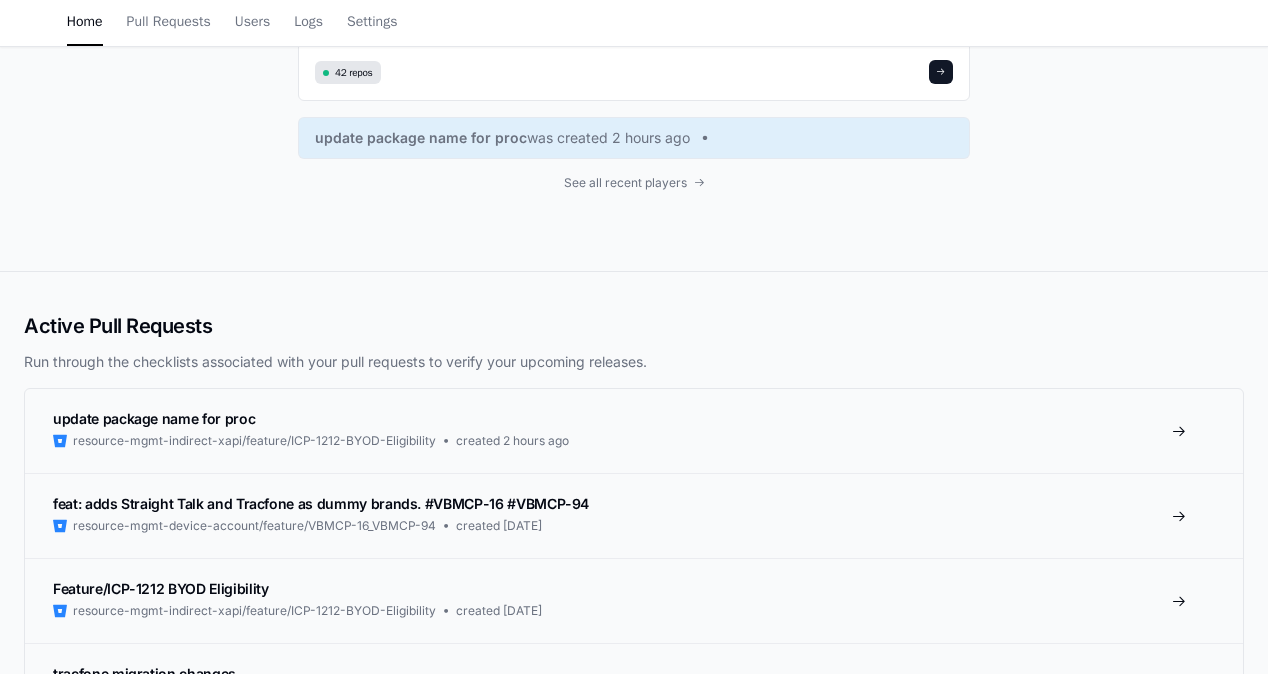 scroll, scrollTop: 0, scrollLeft: 0, axis: both 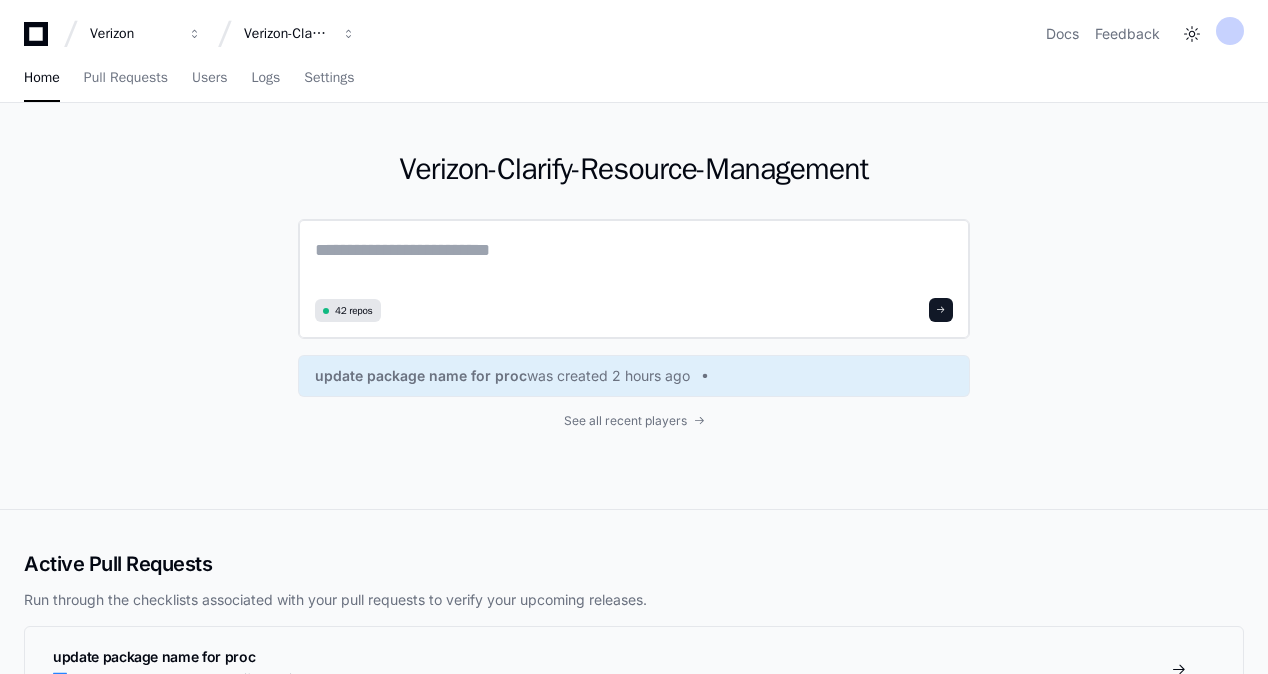 click 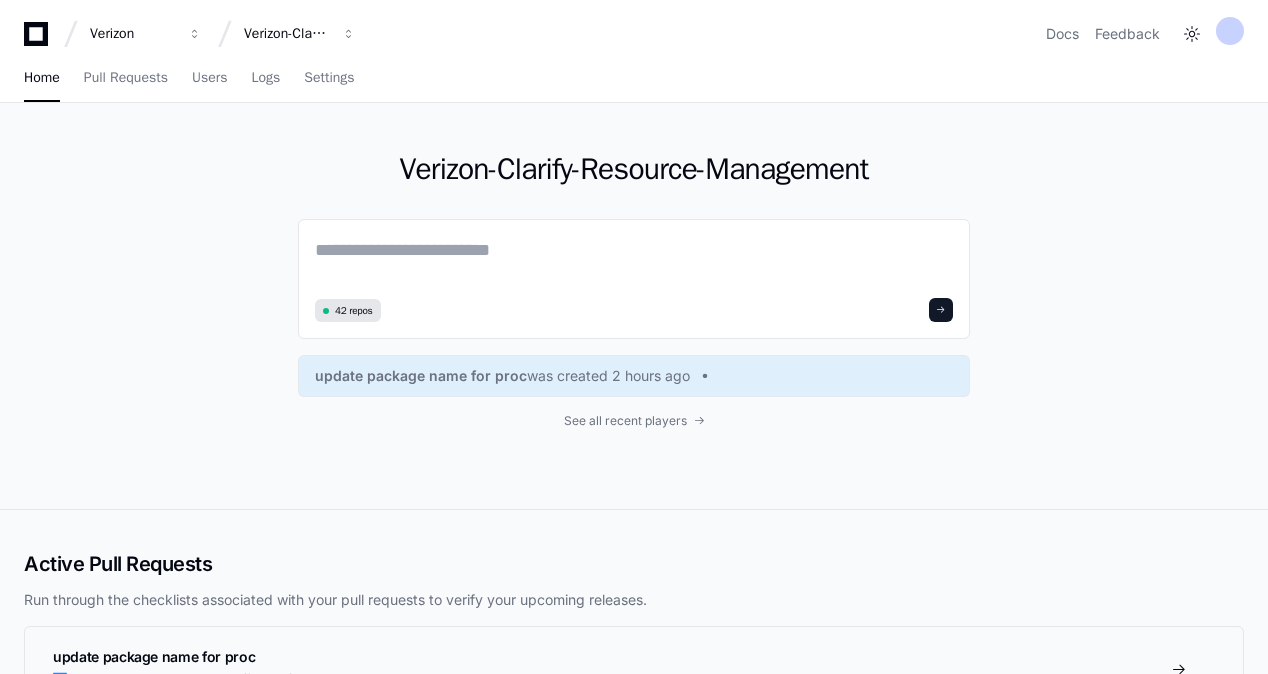 click on "Verizon-Clarify-Resource-Management  42 repos update package name for proc  was created 2 hours ago See all recent players" 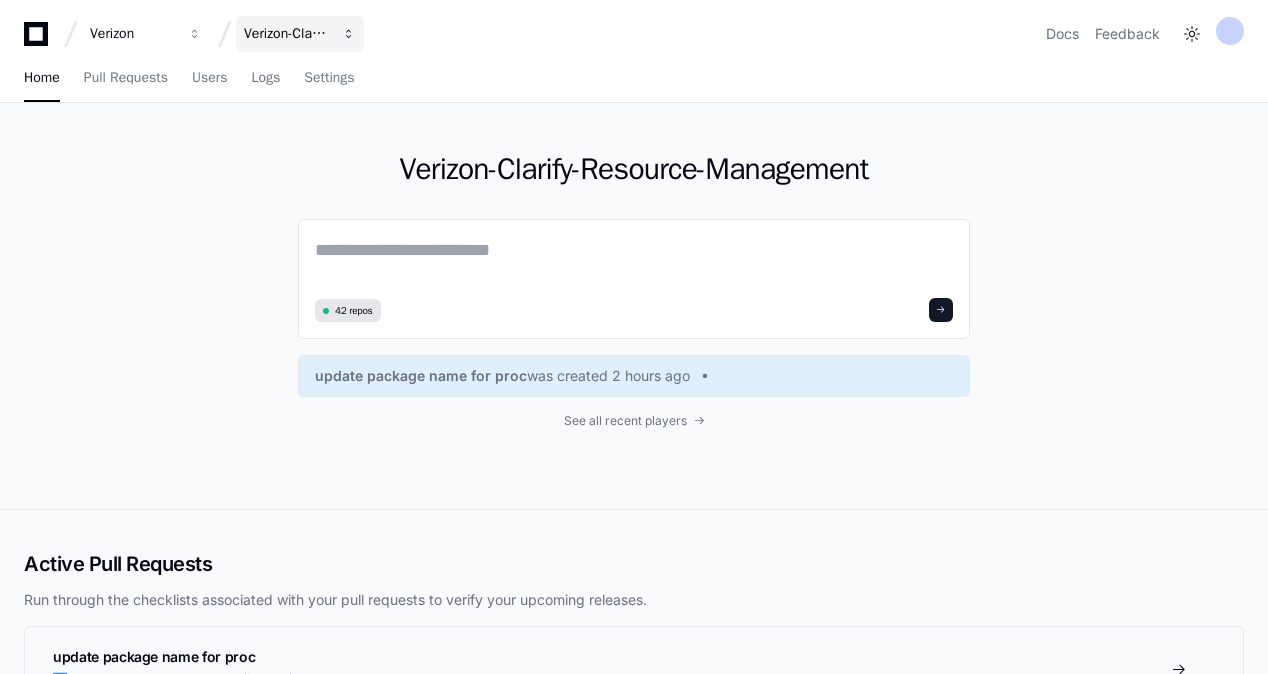 click at bounding box center (195, 34) 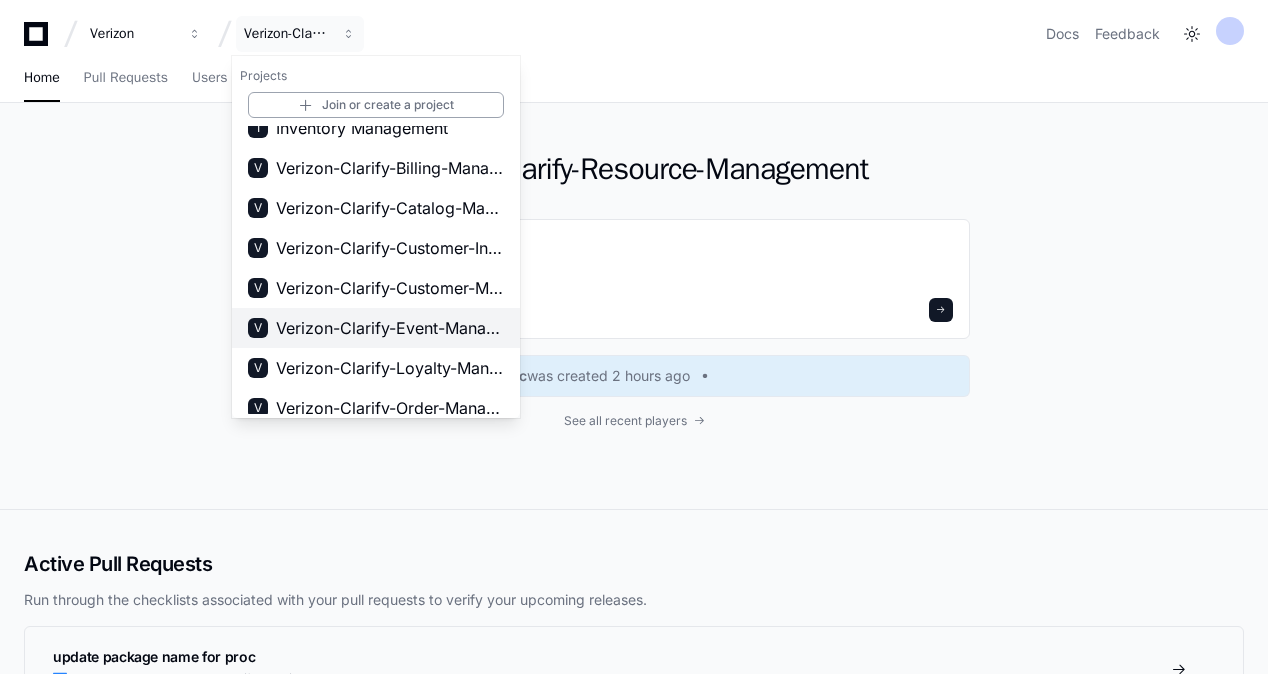 scroll, scrollTop: 0, scrollLeft: 0, axis: both 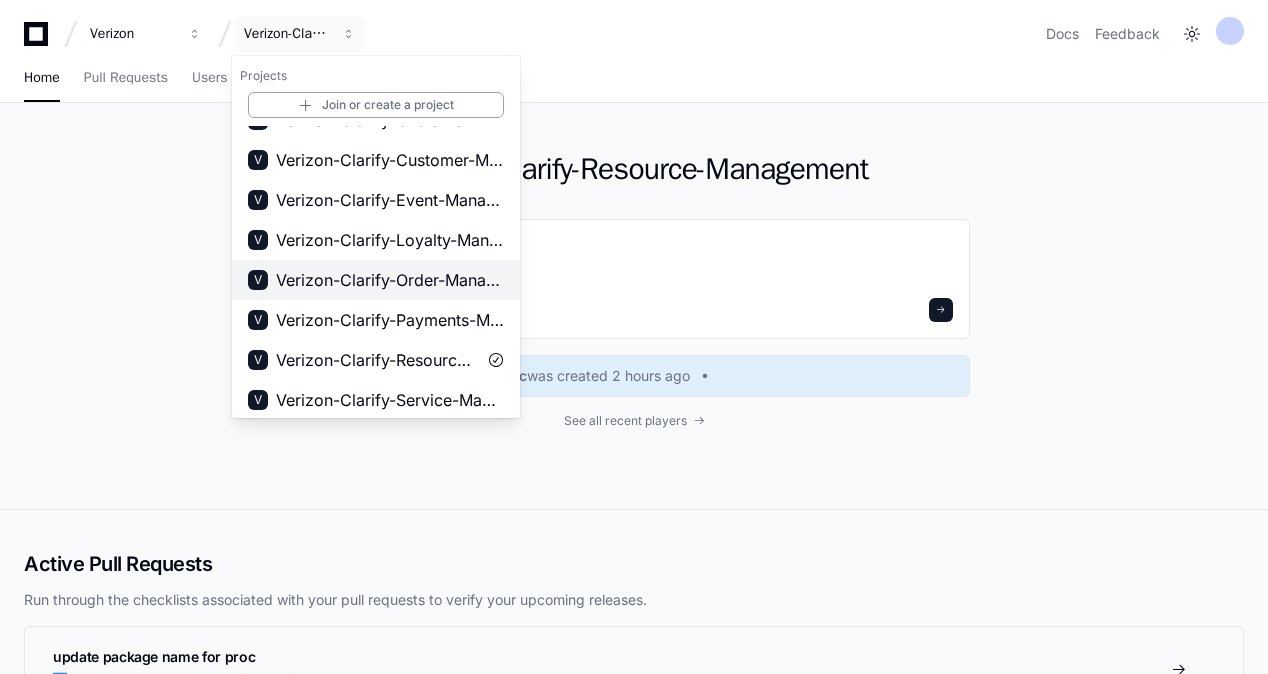 click on "Verizon-Clarify-Order-Management" at bounding box center (390, 280) 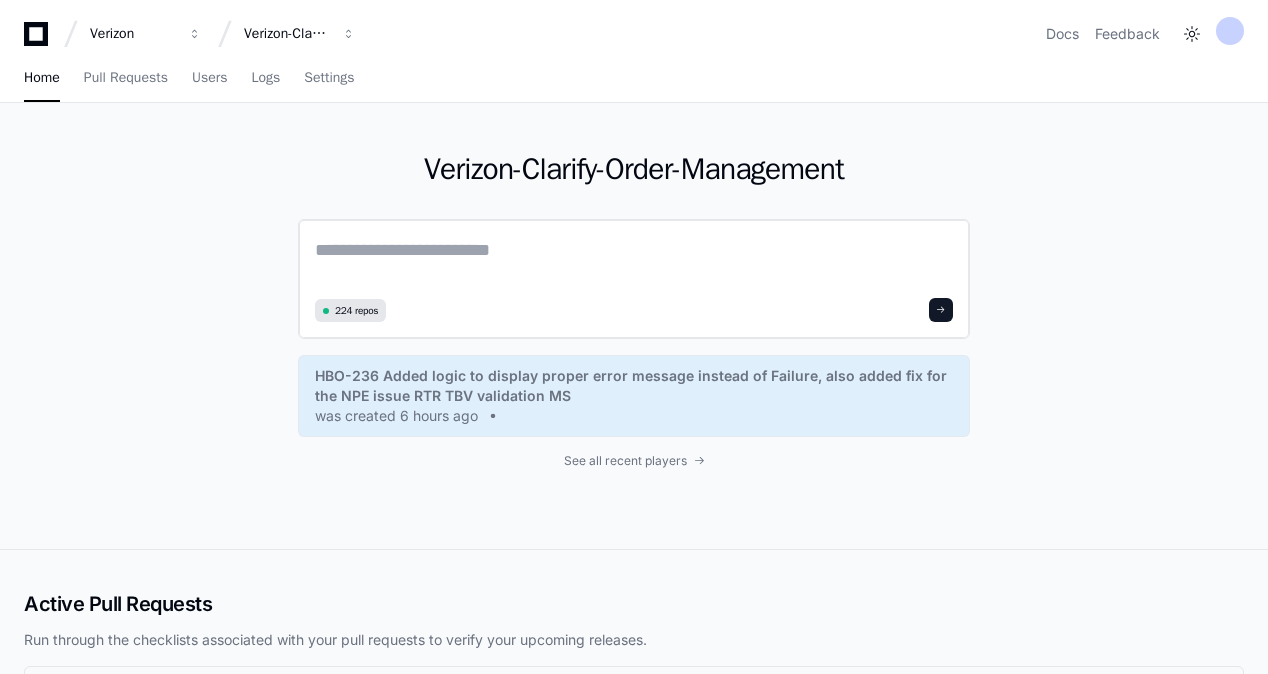 click 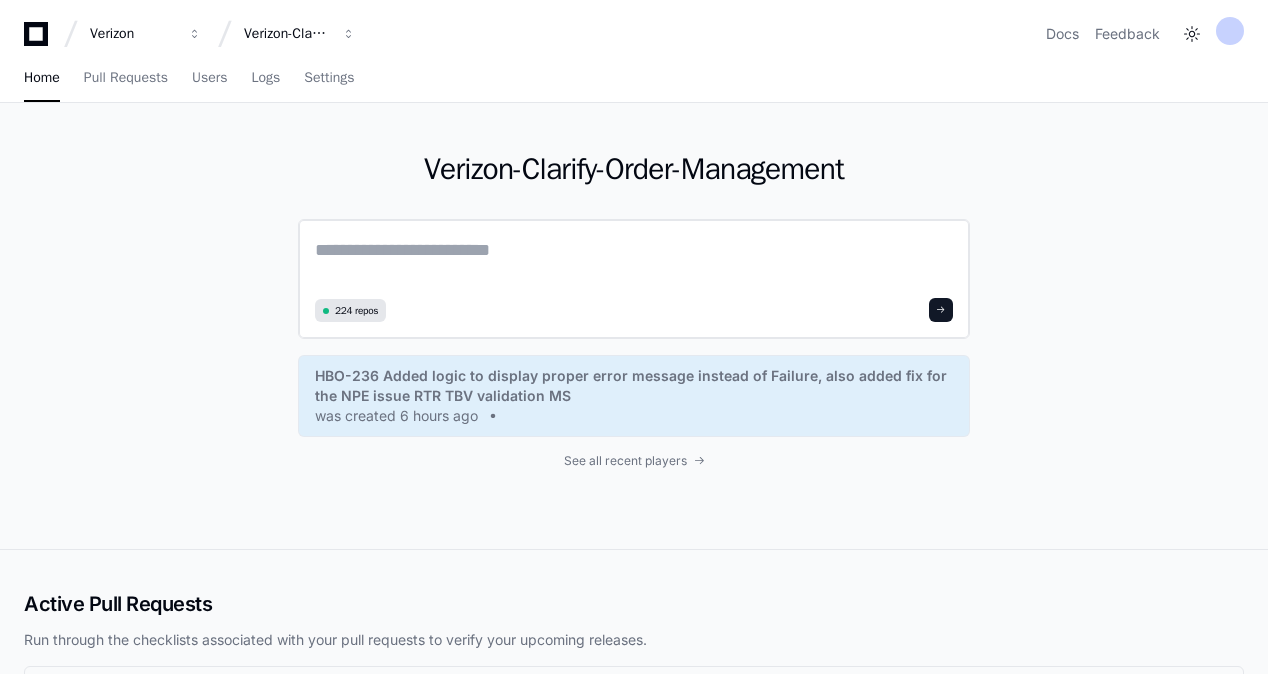 click 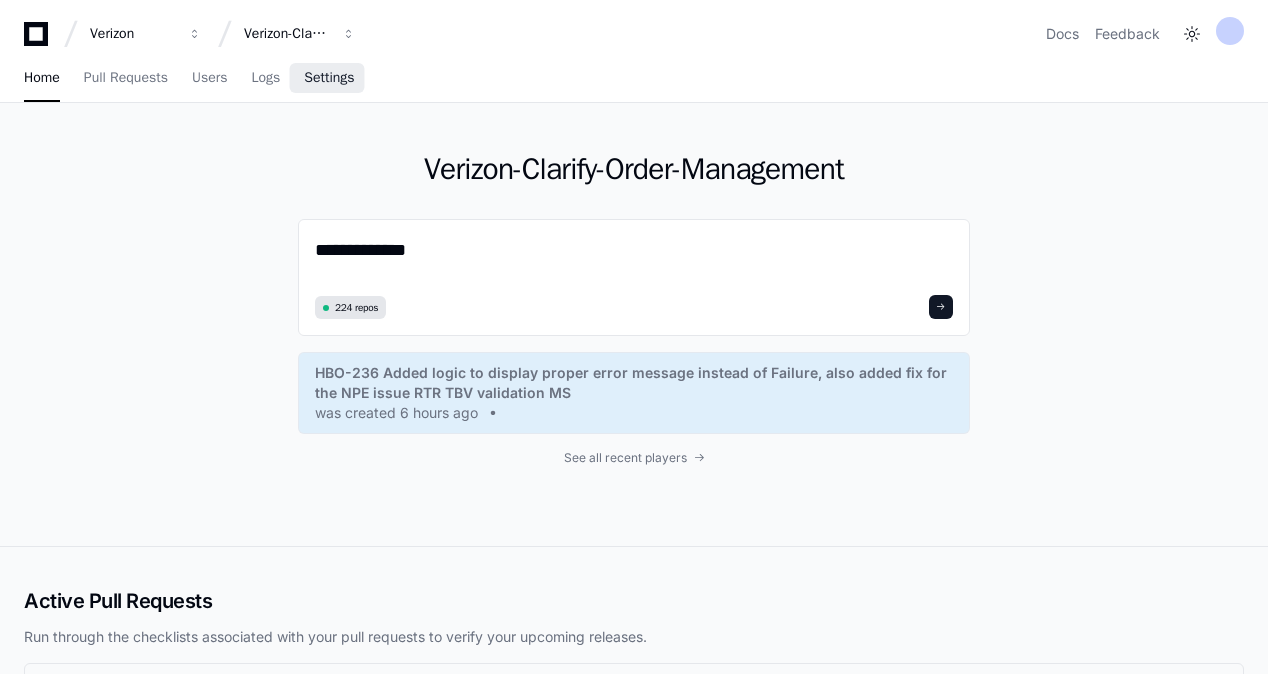 type on "**********" 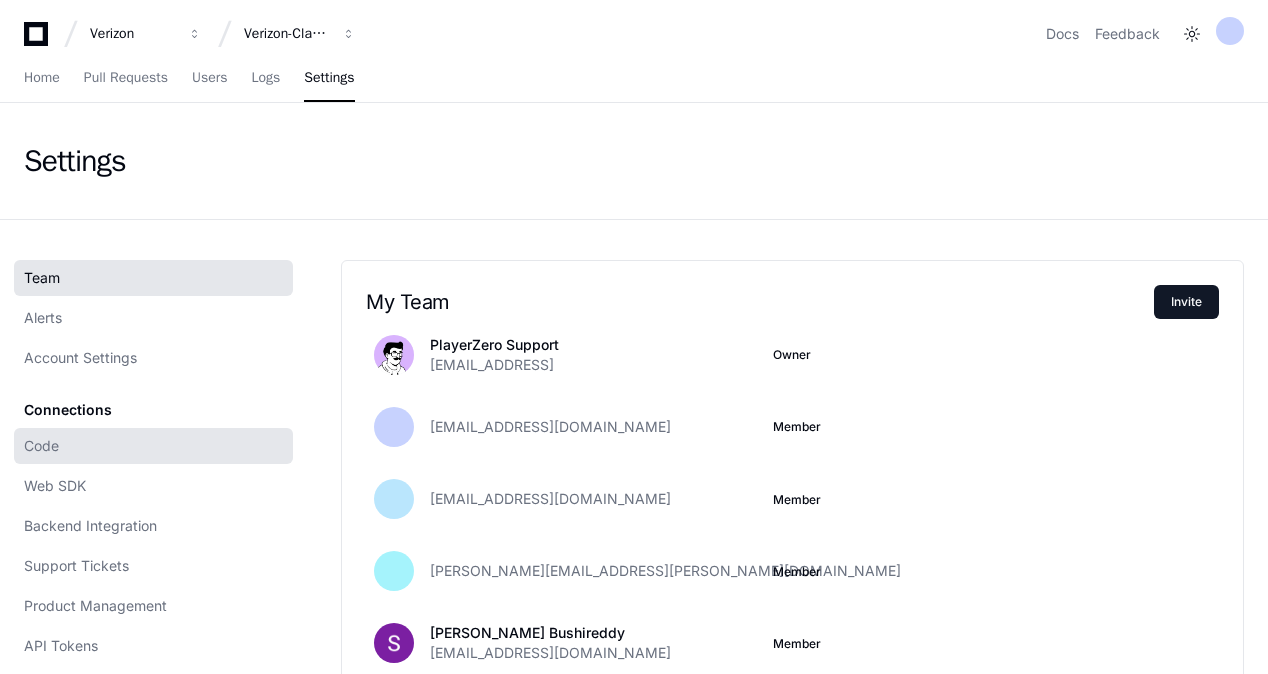 click on "Code" 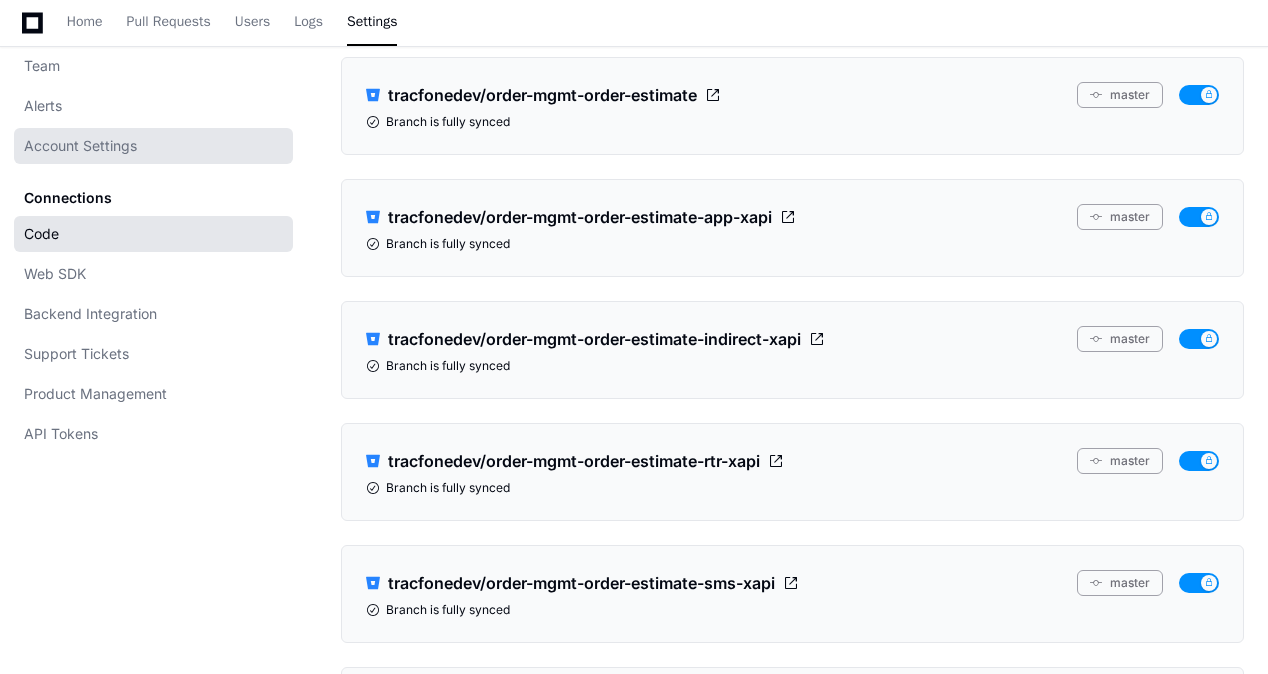 scroll, scrollTop: 7113, scrollLeft: 0, axis: vertical 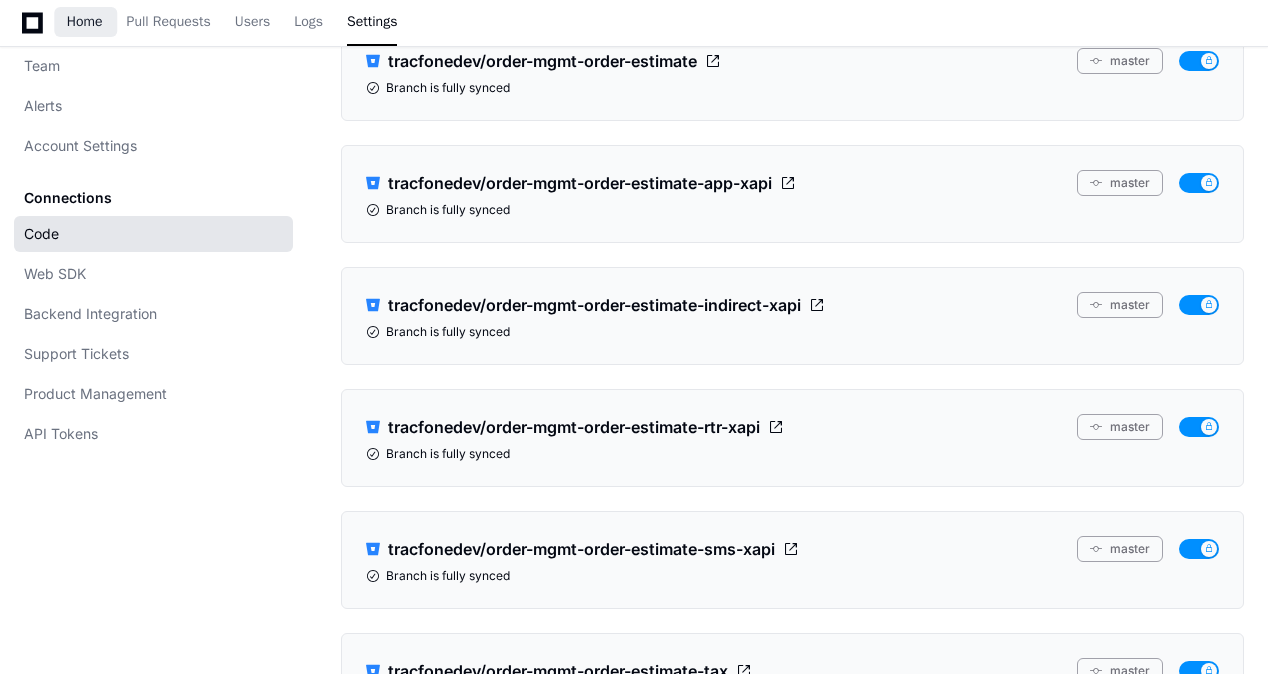 click on "Home" at bounding box center [85, 22] 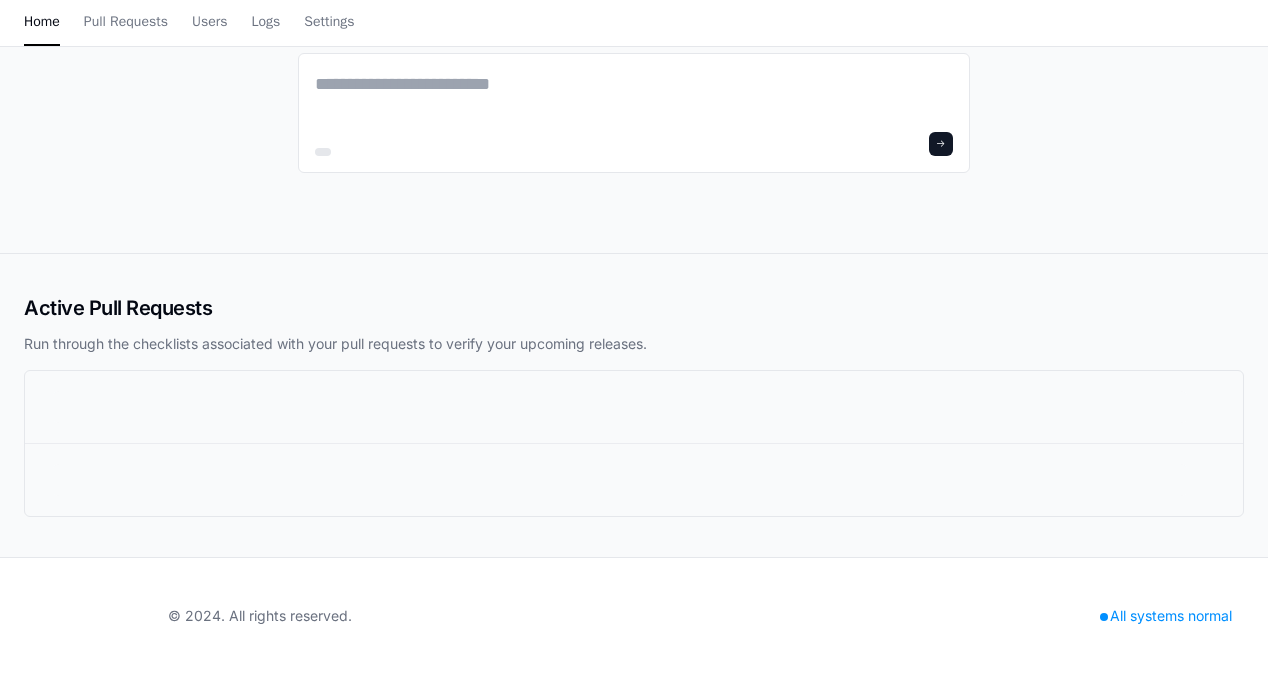 scroll, scrollTop: 0, scrollLeft: 0, axis: both 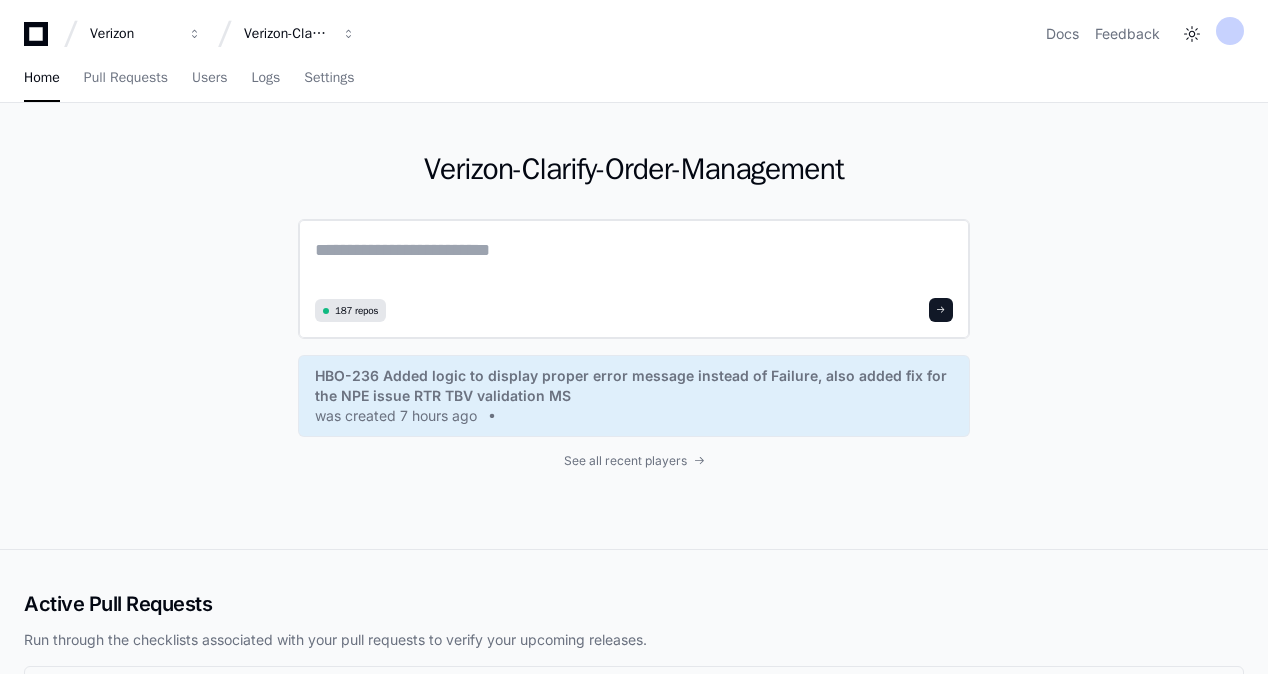click 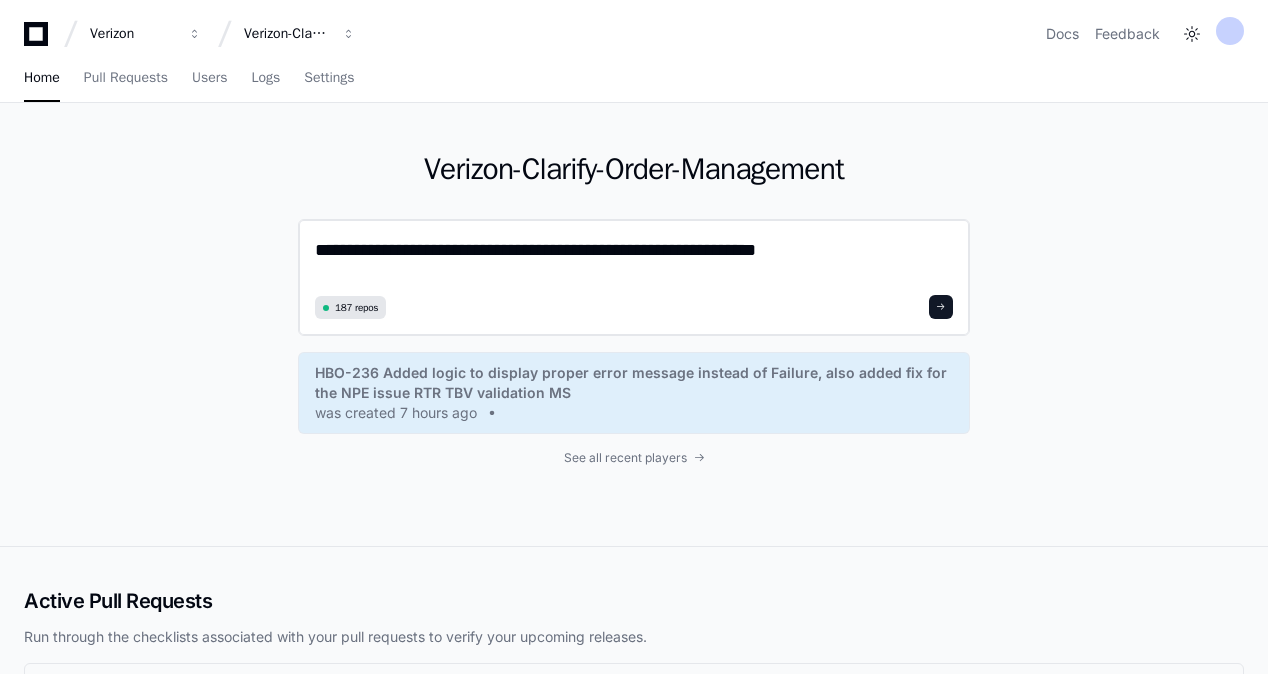 type on "**********" 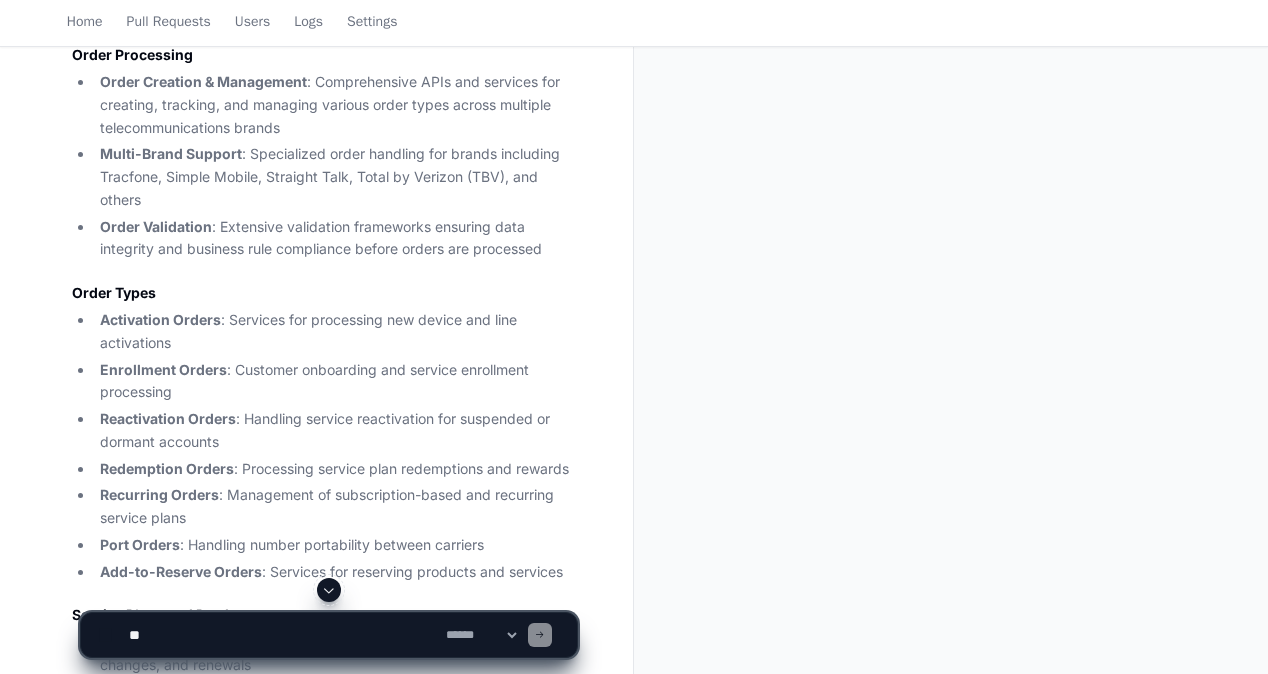 scroll, scrollTop: 524, scrollLeft: 0, axis: vertical 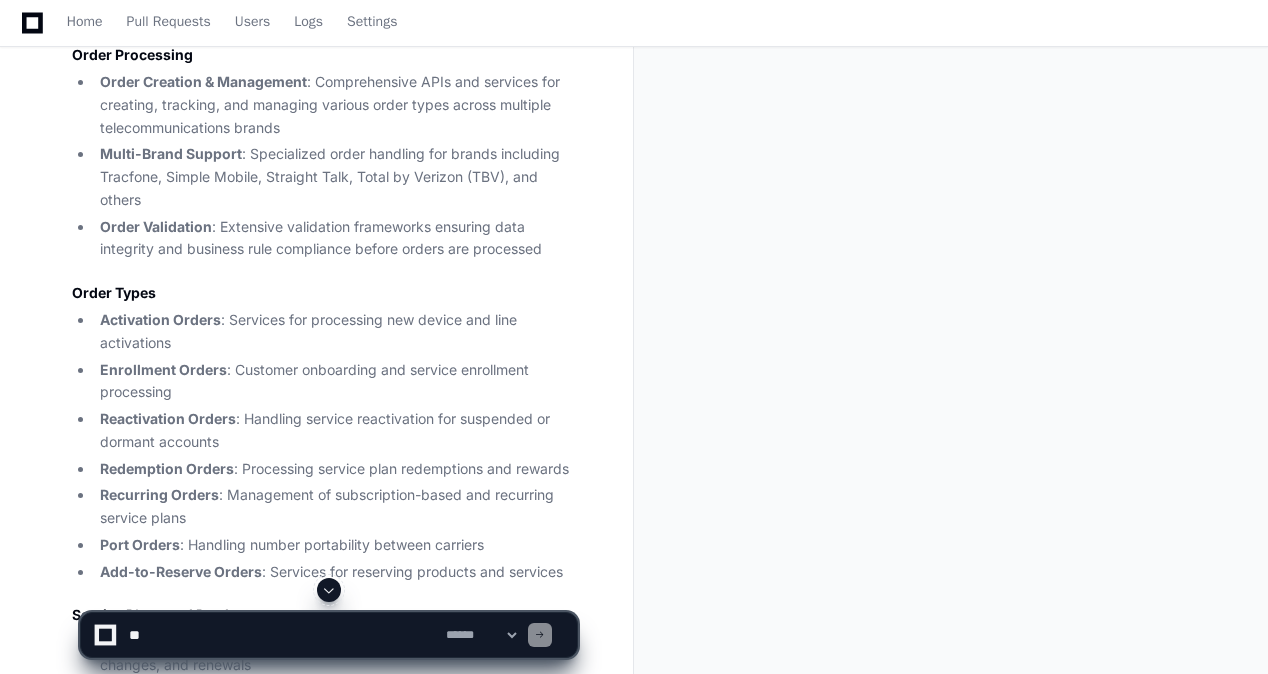 click 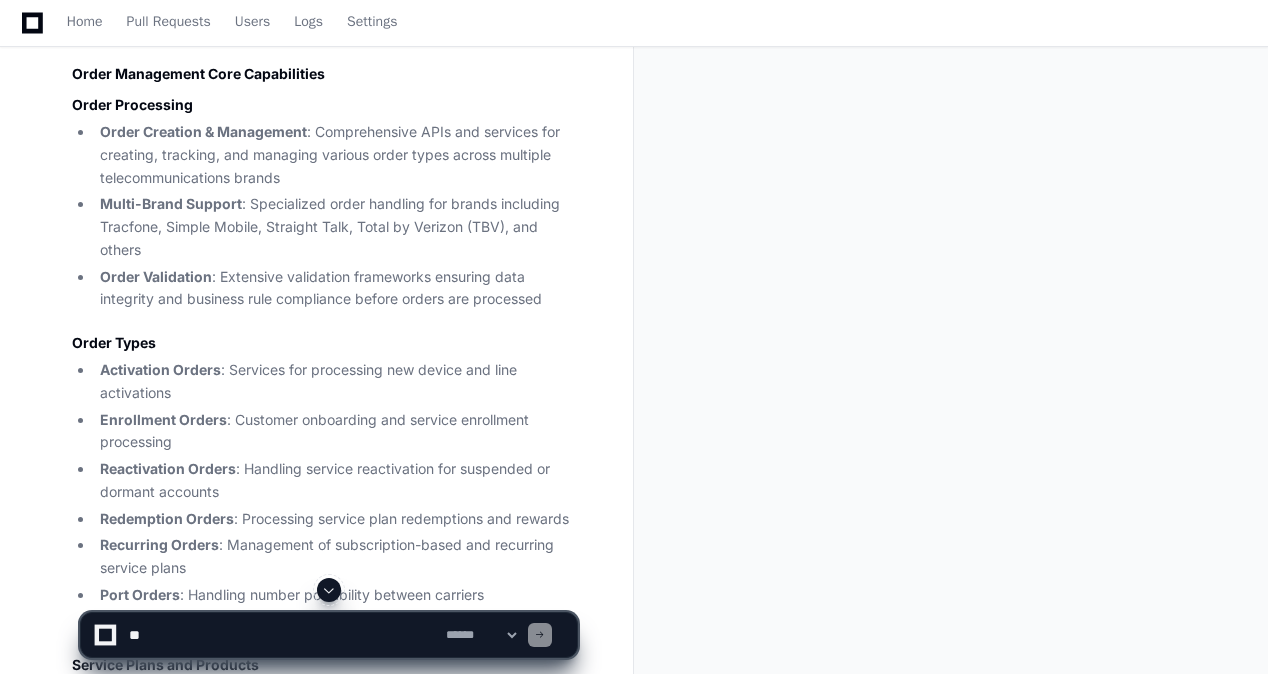 scroll, scrollTop: 0, scrollLeft: 0, axis: both 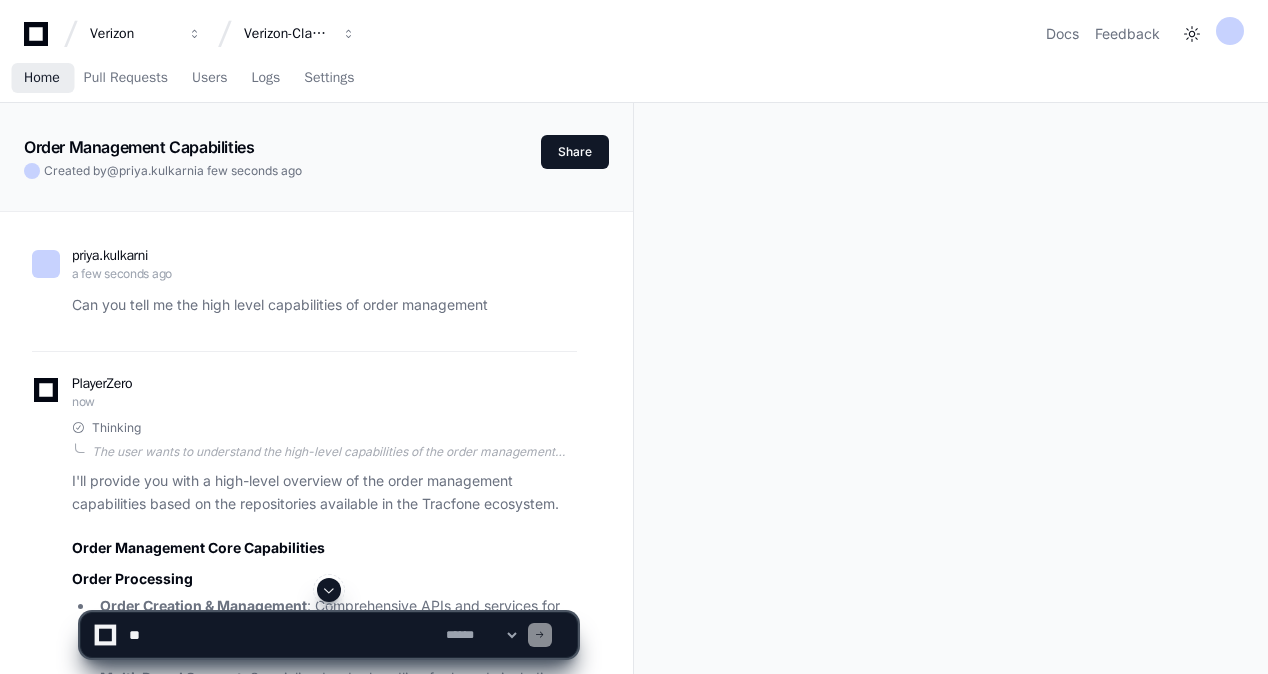 click on "Home" at bounding box center (42, 78) 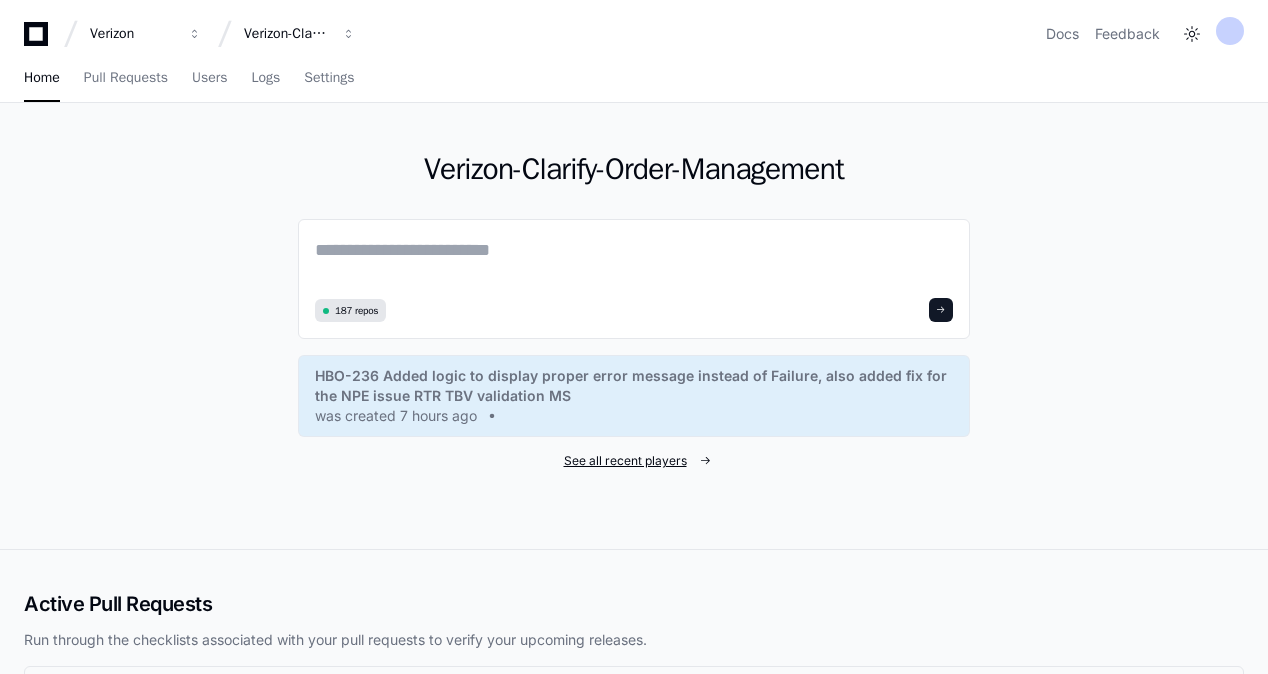 click on "See all recent players" 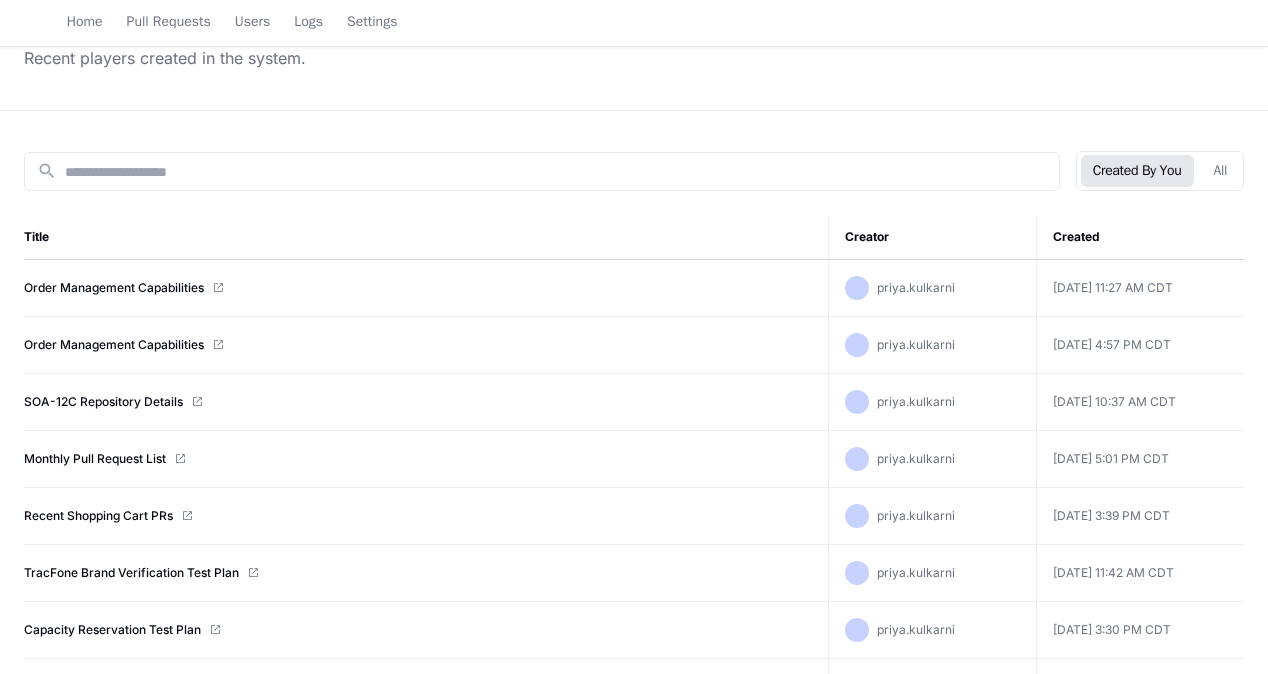 scroll, scrollTop: 0, scrollLeft: 0, axis: both 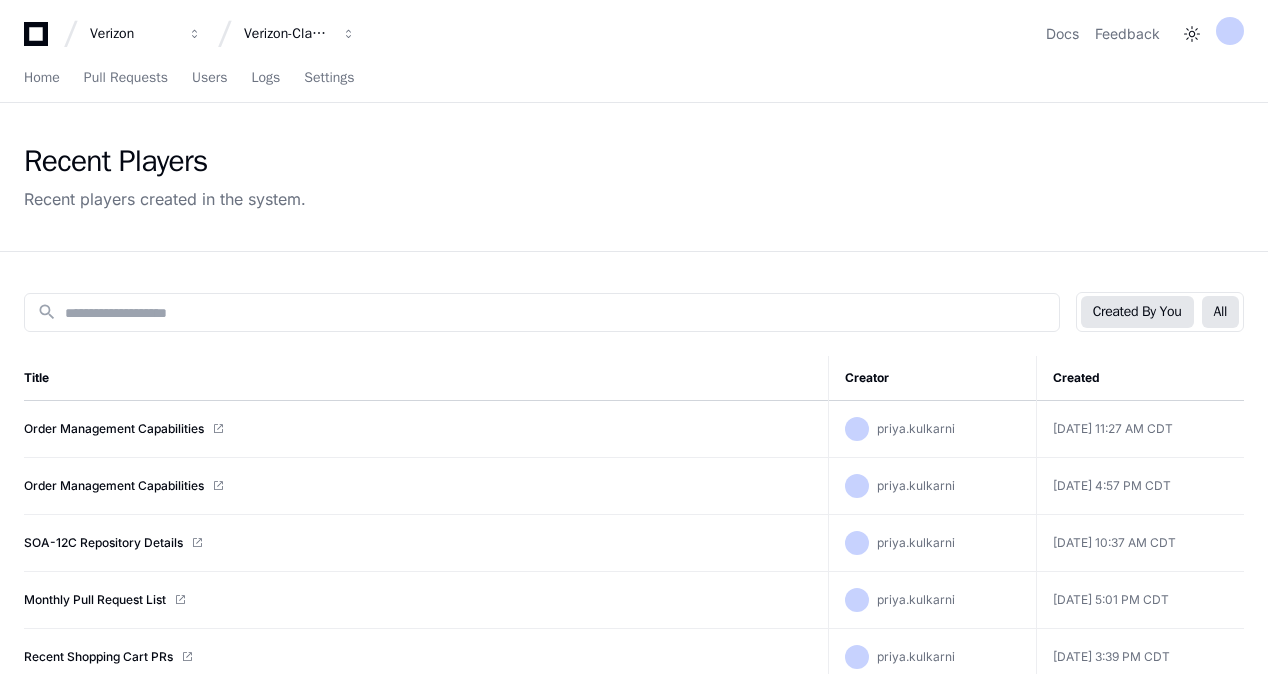 click on "All" 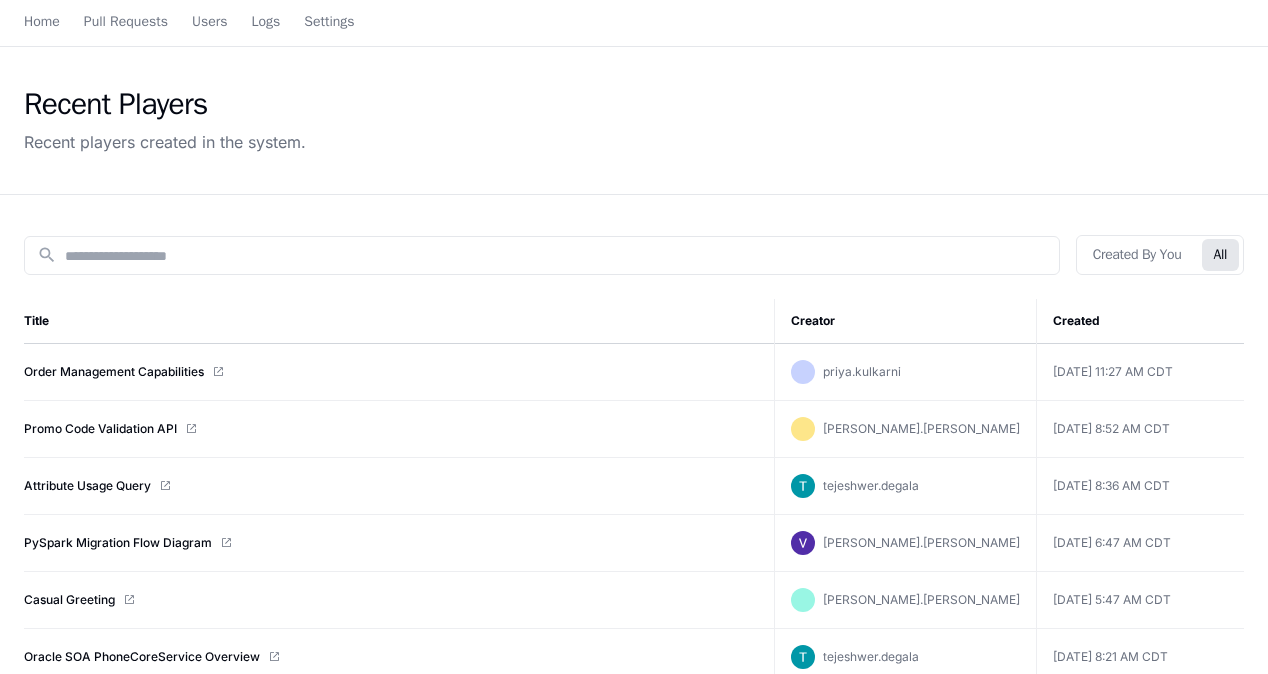 scroll, scrollTop: 0, scrollLeft: 0, axis: both 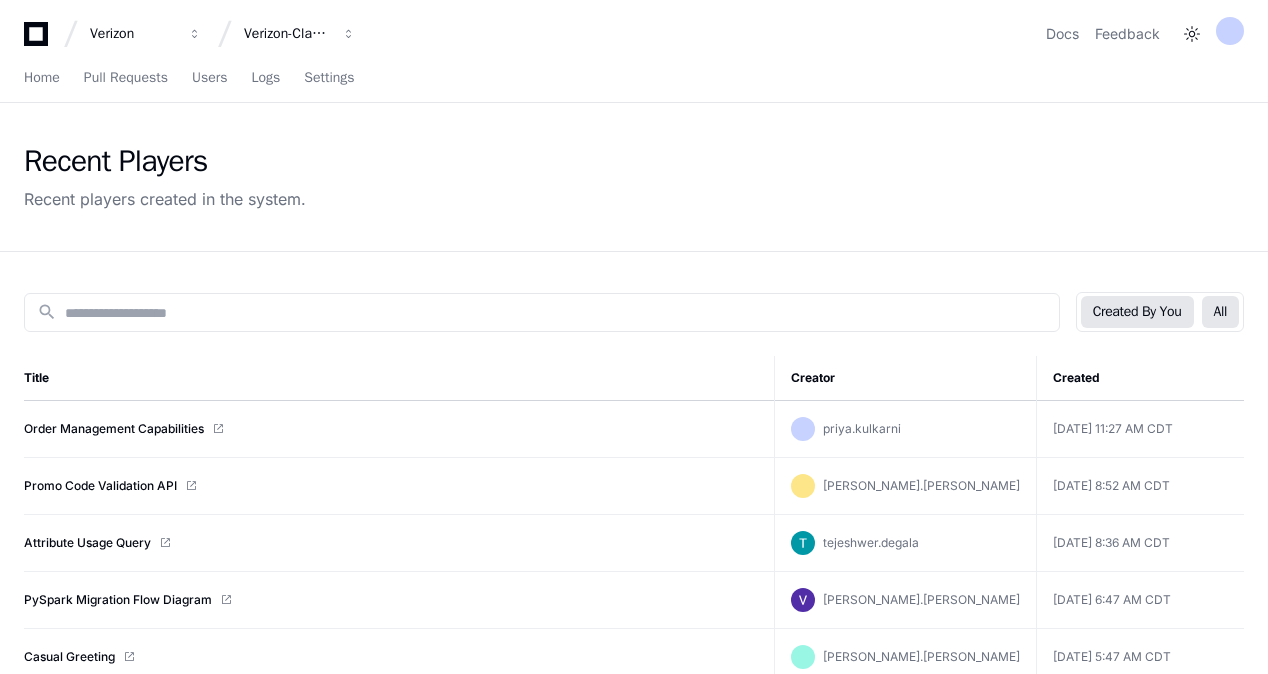 click on "Created By You" 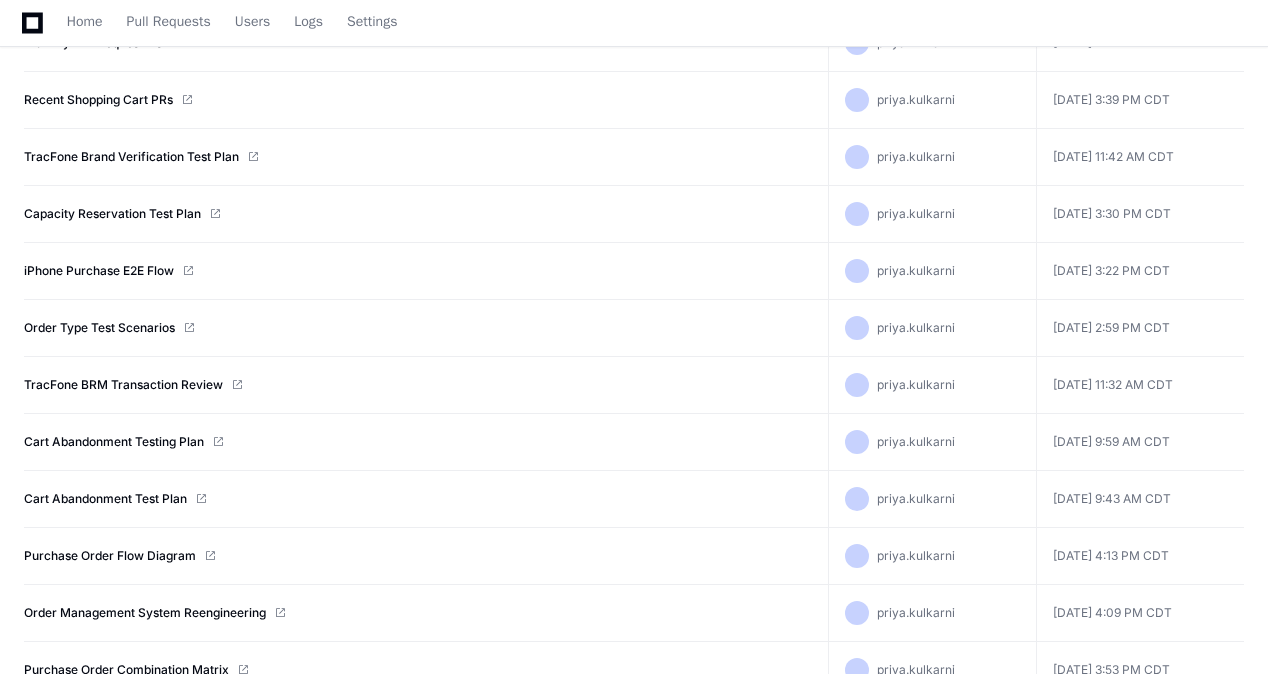 scroll, scrollTop: 561, scrollLeft: 0, axis: vertical 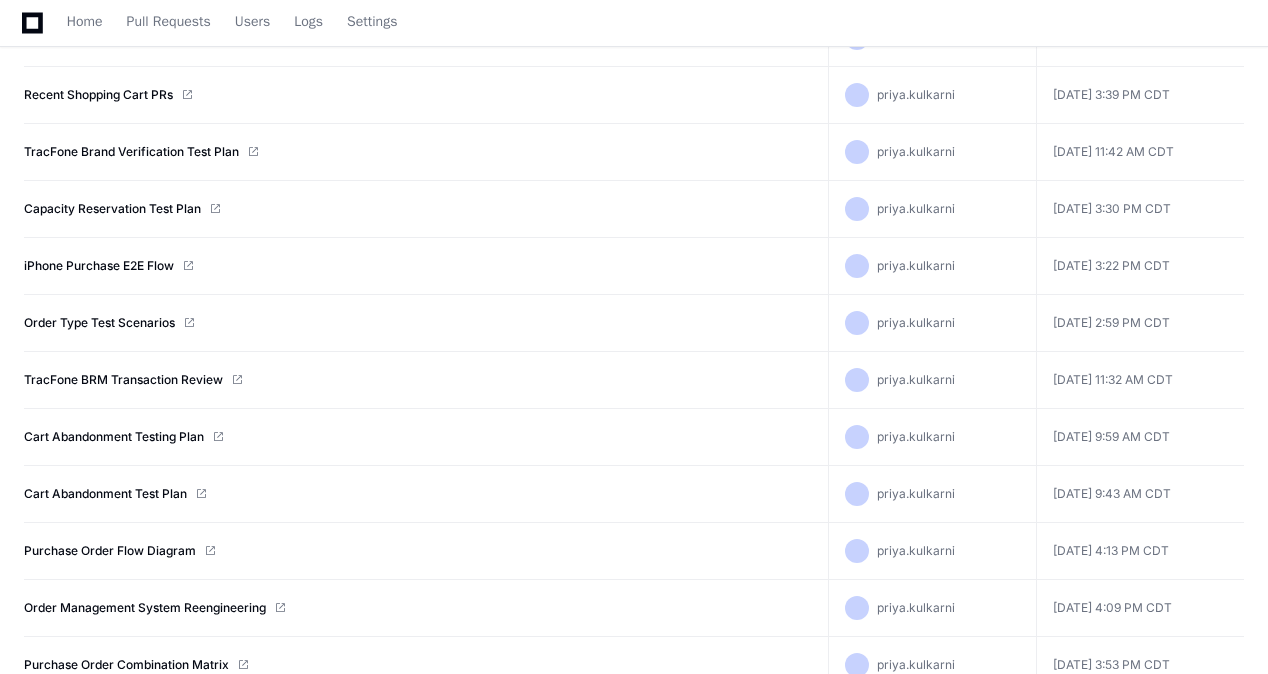 click on "Cart Abandonment Testing Plan" 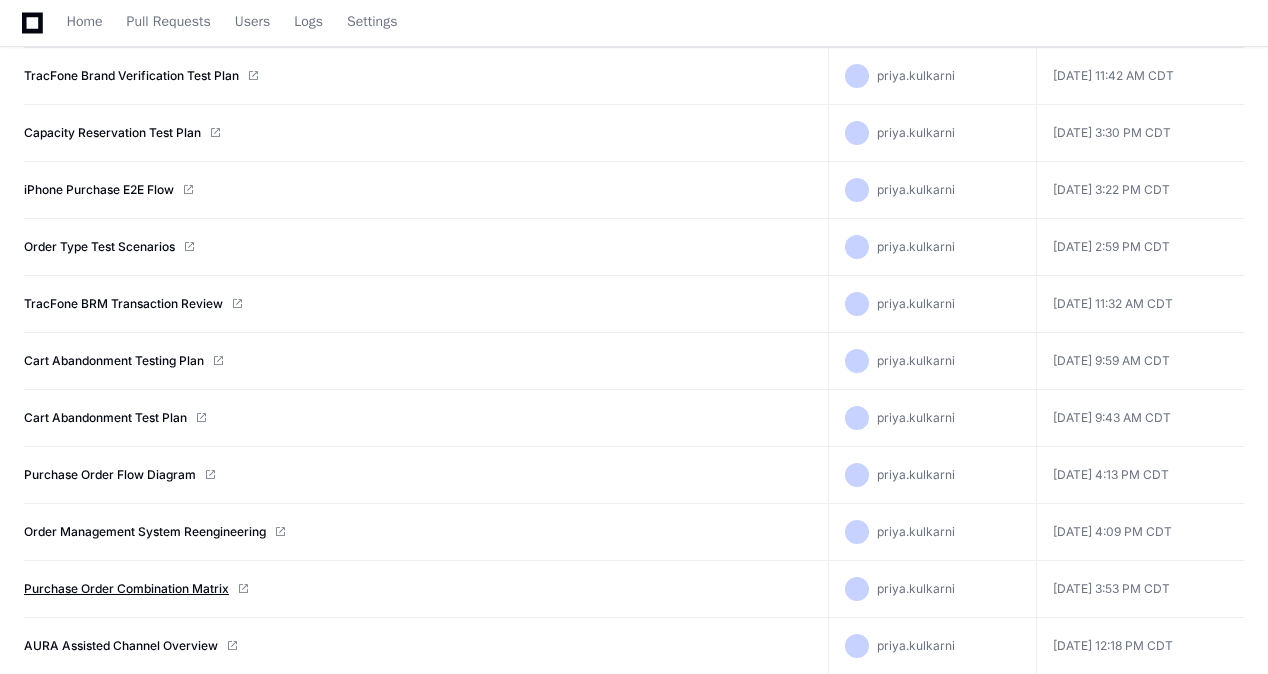 scroll, scrollTop: 545, scrollLeft: 0, axis: vertical 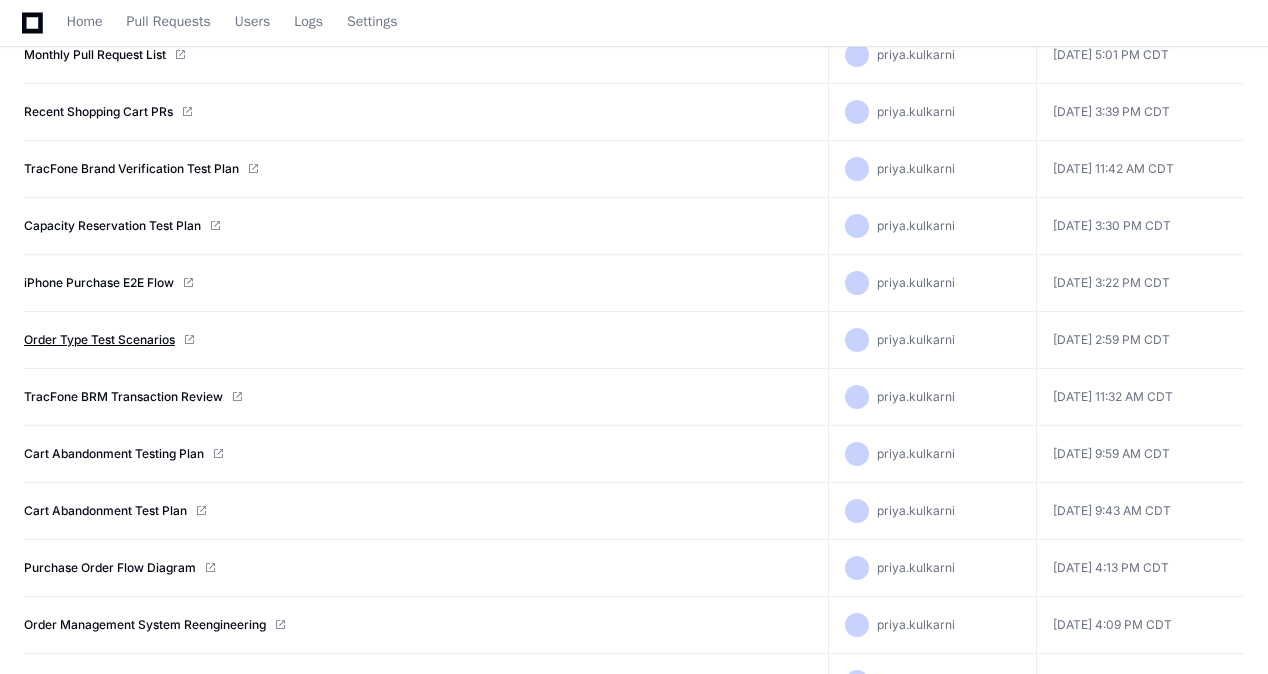 click on "Order Type Test Scenarios" 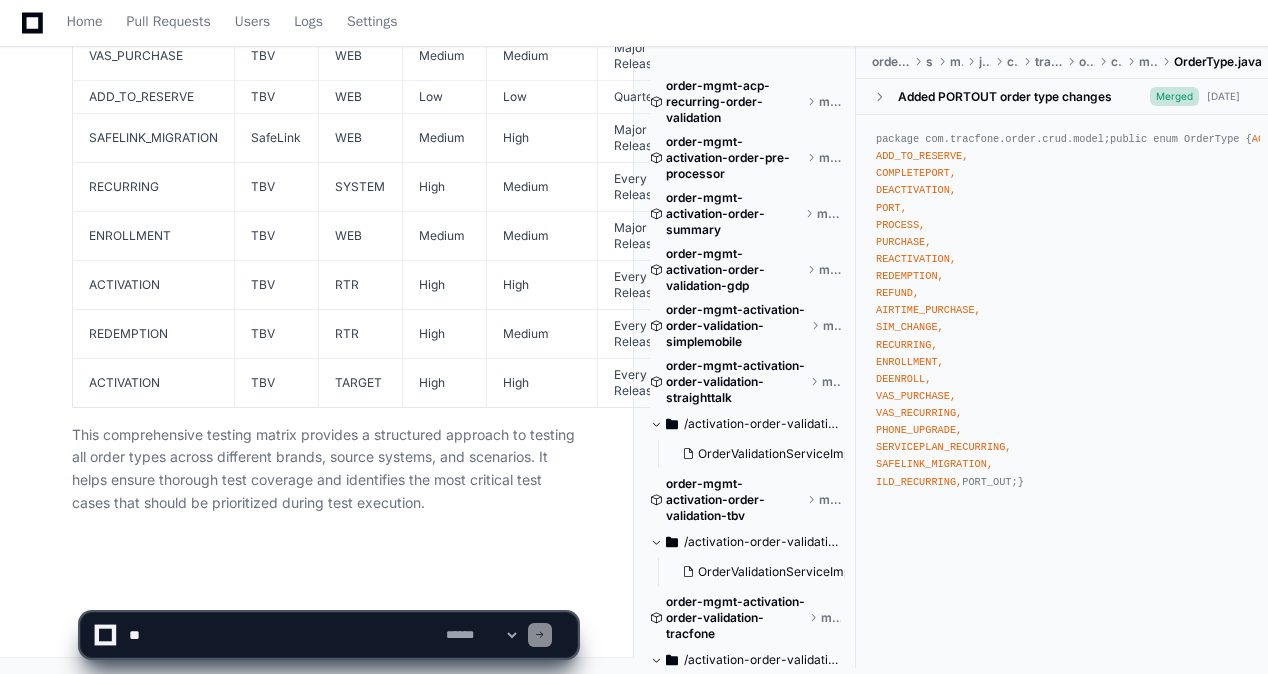 scroll, scrollTop: 14743, scrollLeft: 0, axis: vertical 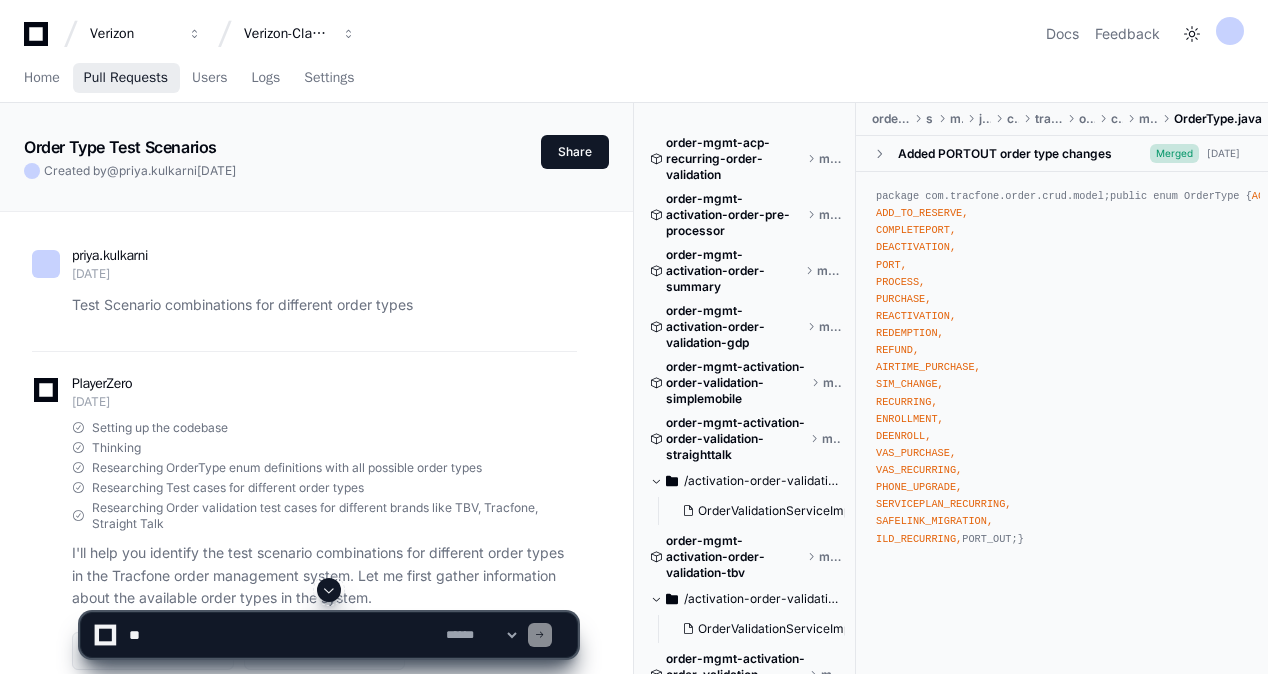click on "Pull Requests" at bounding box center (126, 78) 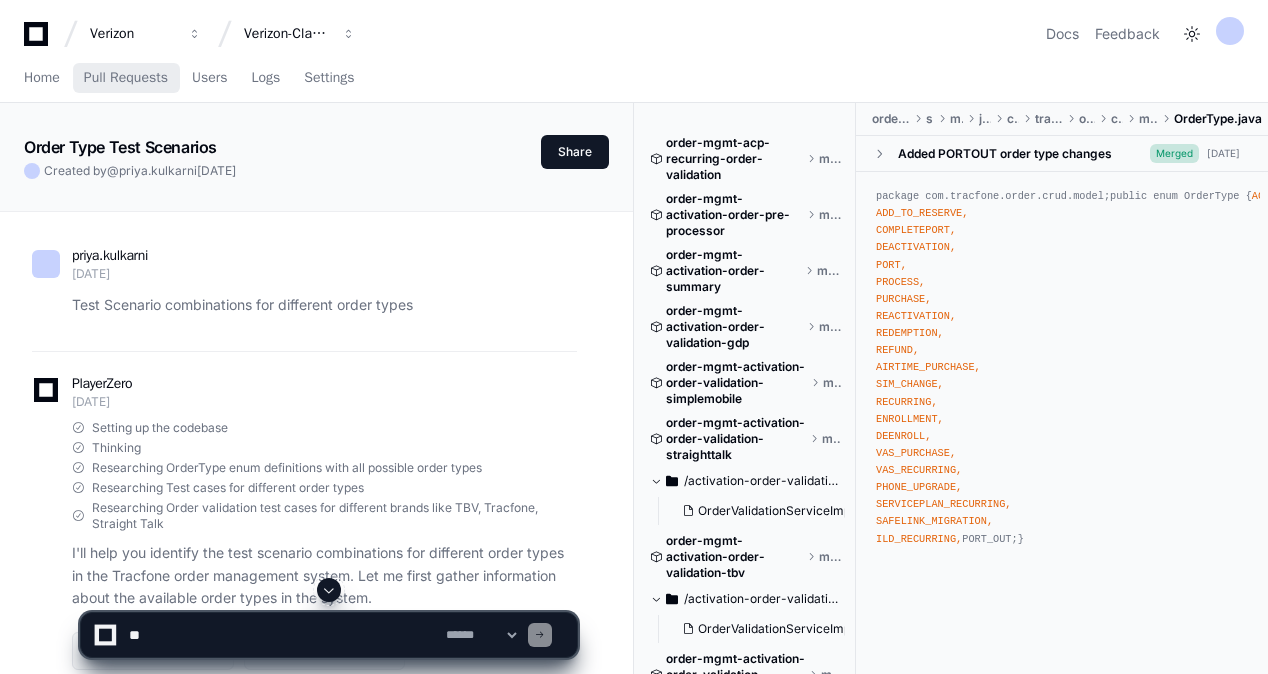 click on "Pull Requests" at bounding box center [126, 78] 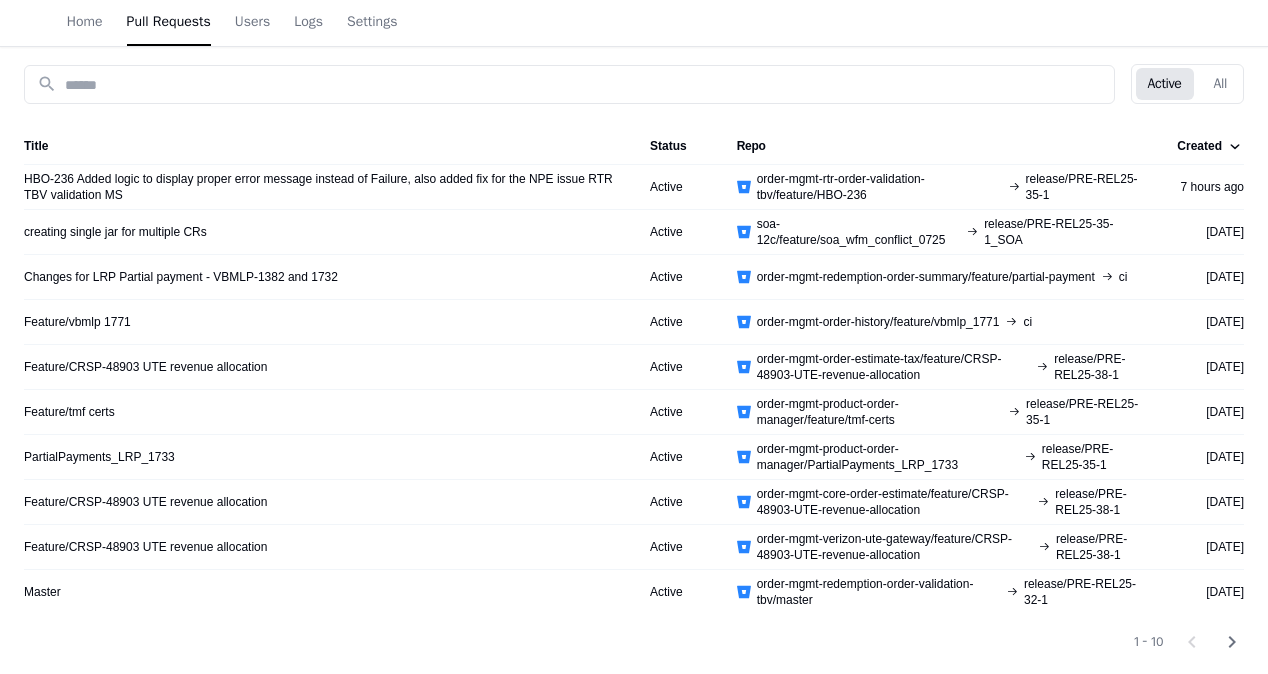 scroll, scrollTop: 229, scrollLeft: 0, axis: vertical 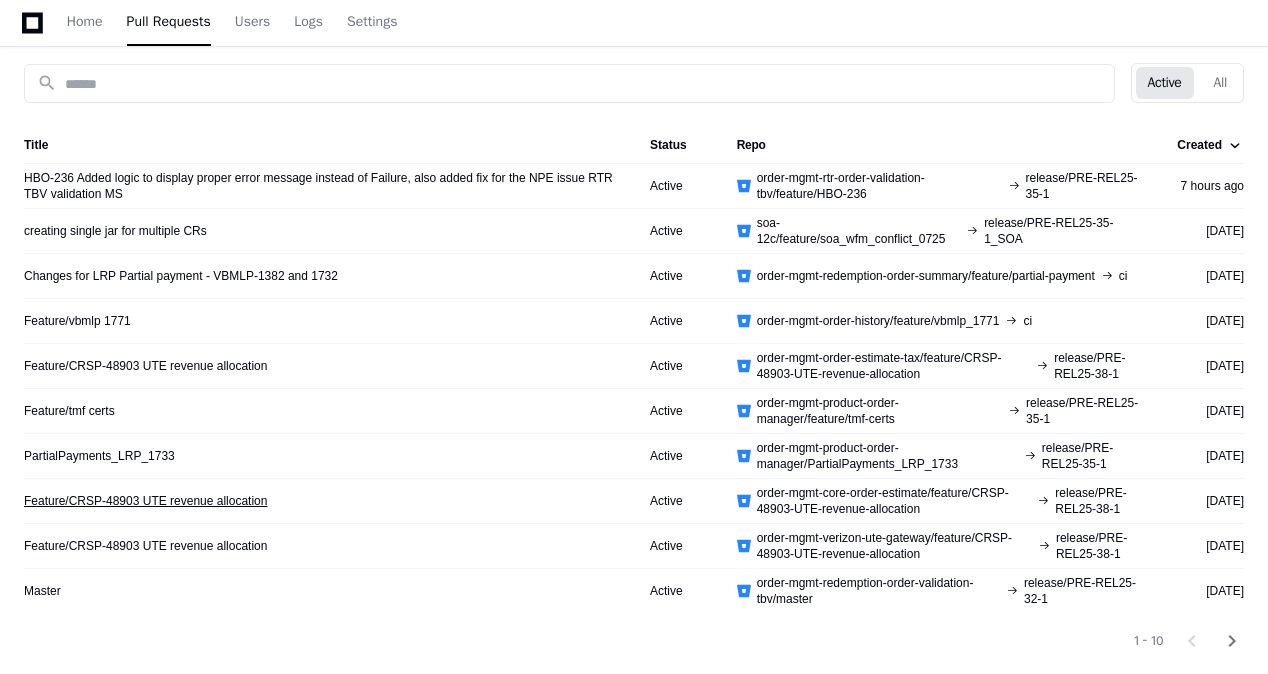 click on "Feature/CRSP-48903 UTE revenue allocation" 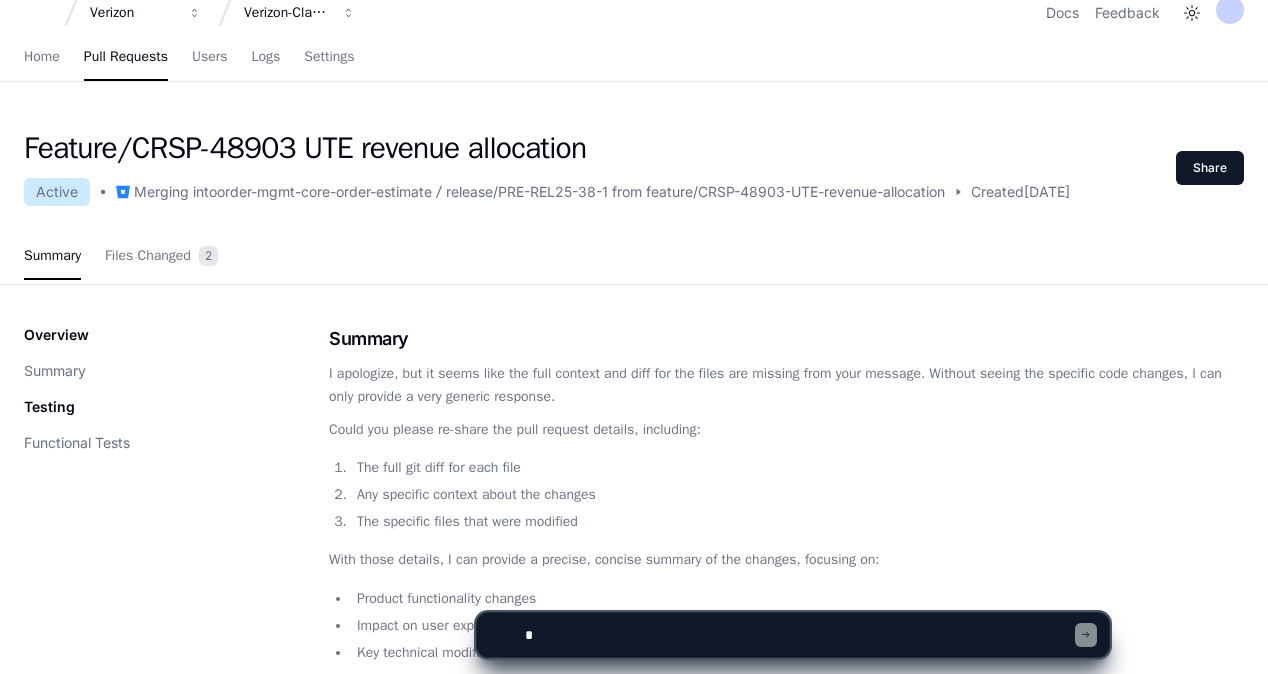 scroll, scrollTop: 20, scrollLeft: 0, axis: vertical 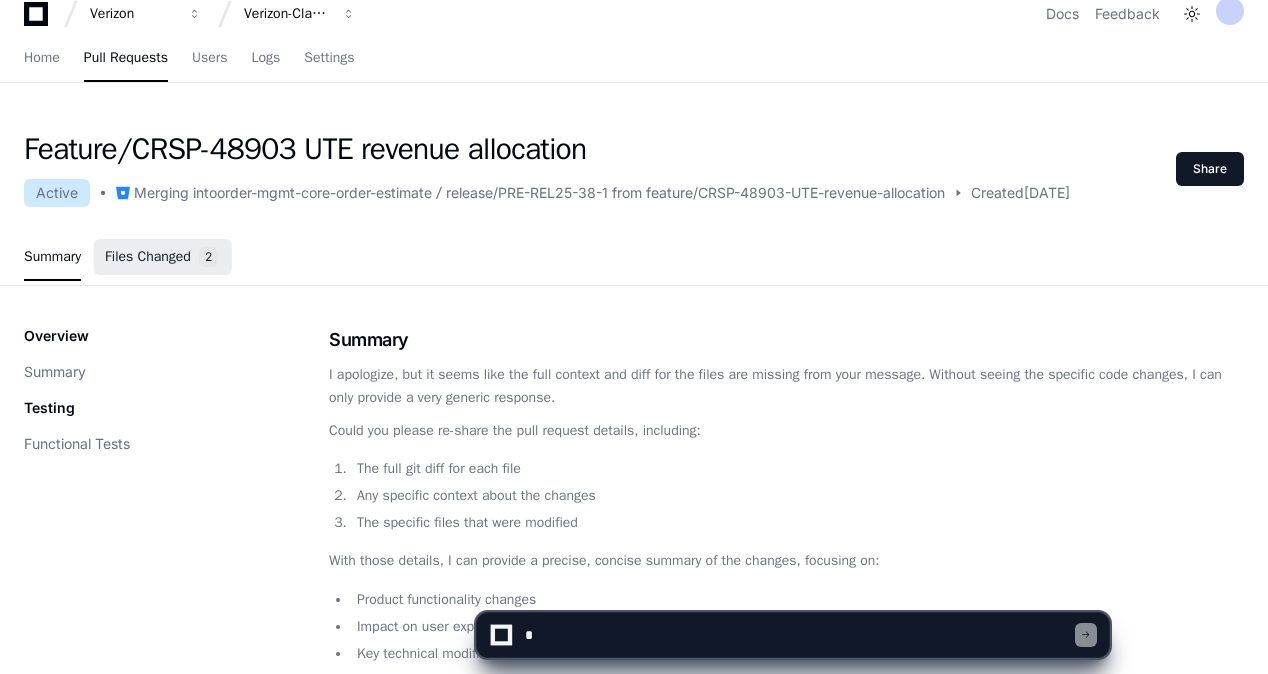 click on "Files Changed 2" 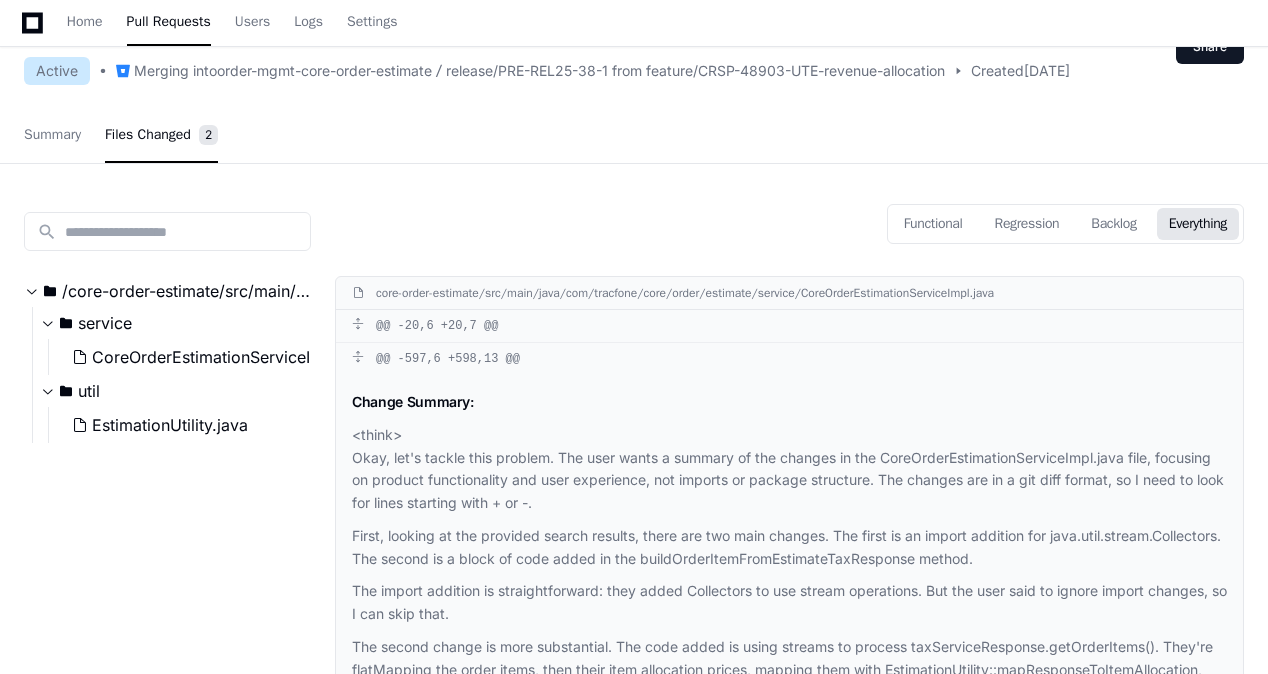 scroll, scrollTop: 0, scrollLeft: 0, axis: both 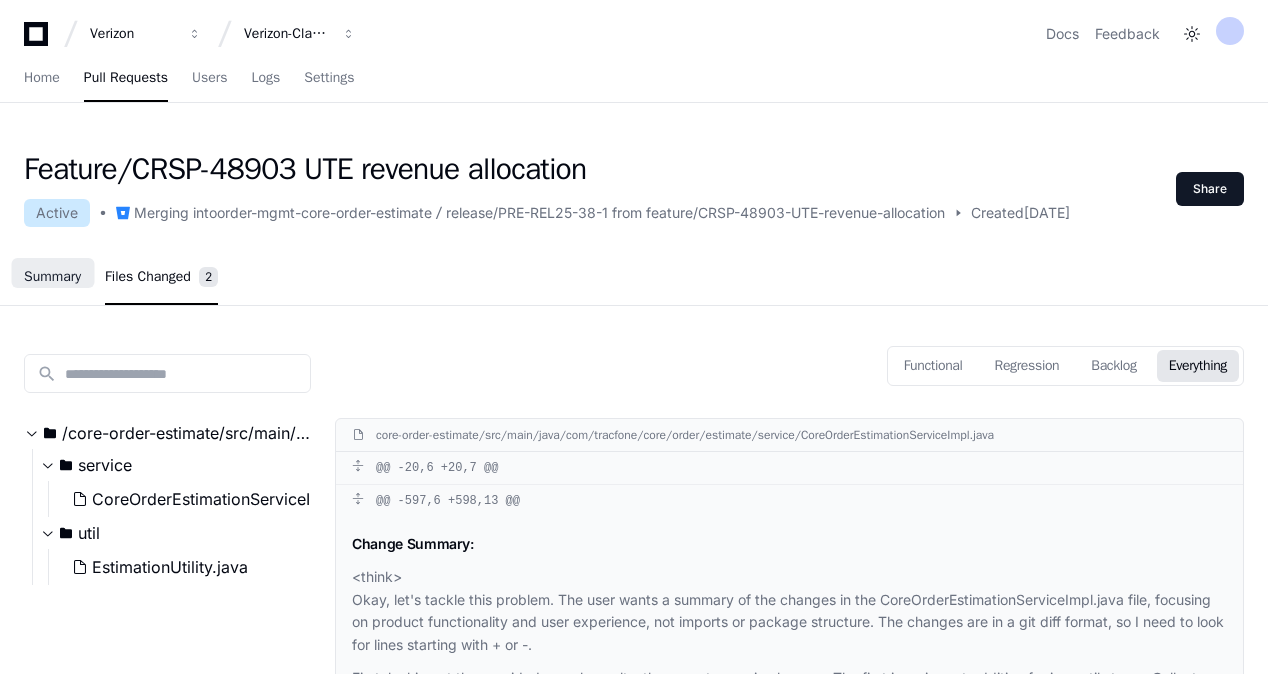 click on "Summary" 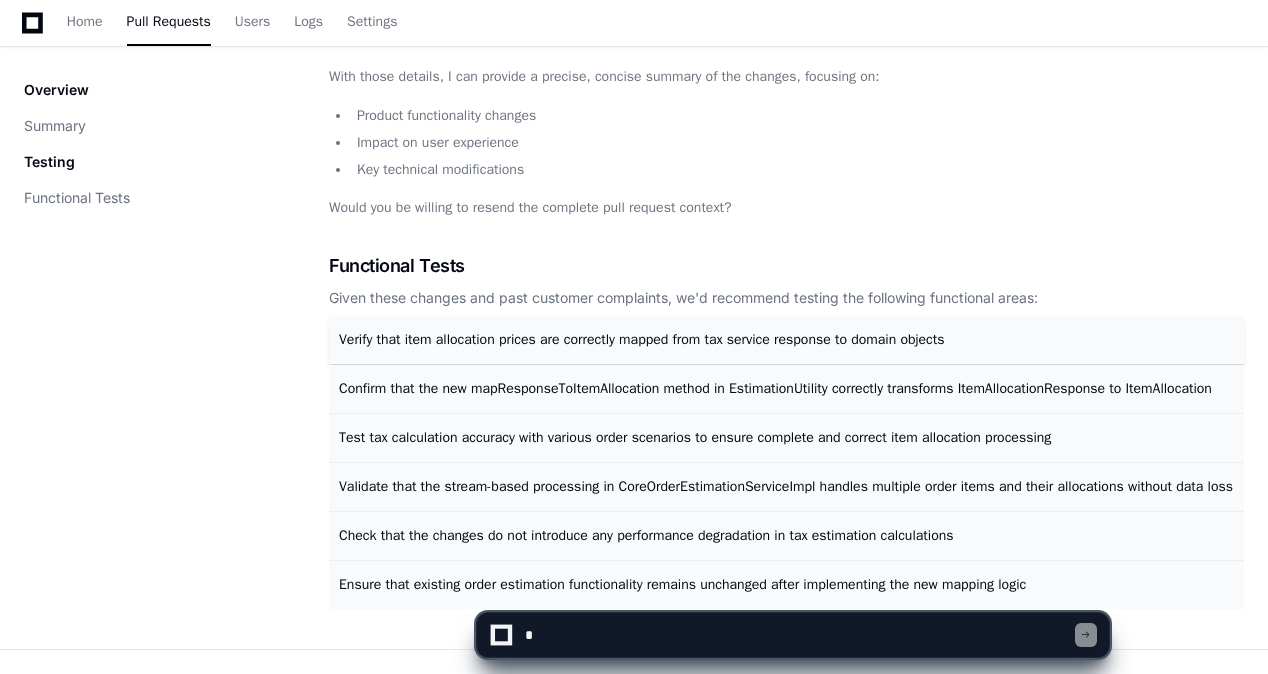 scroll, scrollTop: 594, scrollLeft: 0, axis: vertical 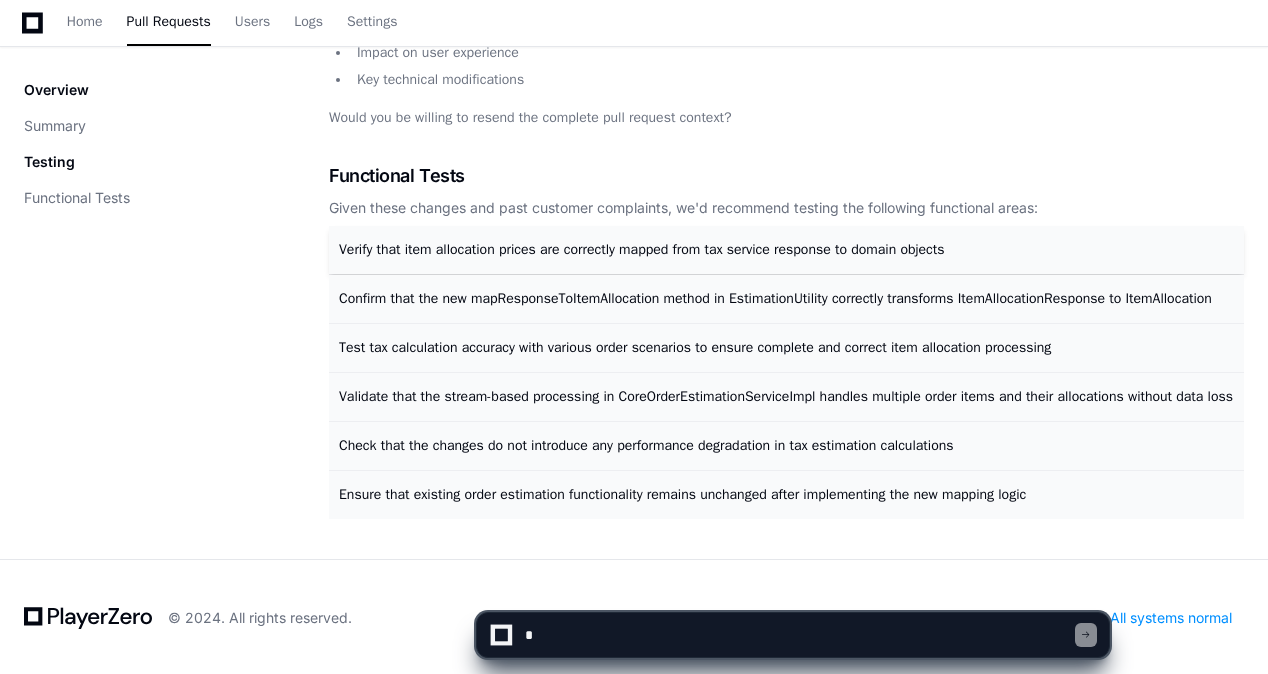click on "Verify that item allocation prices are correctly mapped from tax service response to domain objects" at bounding box center (786, 250) 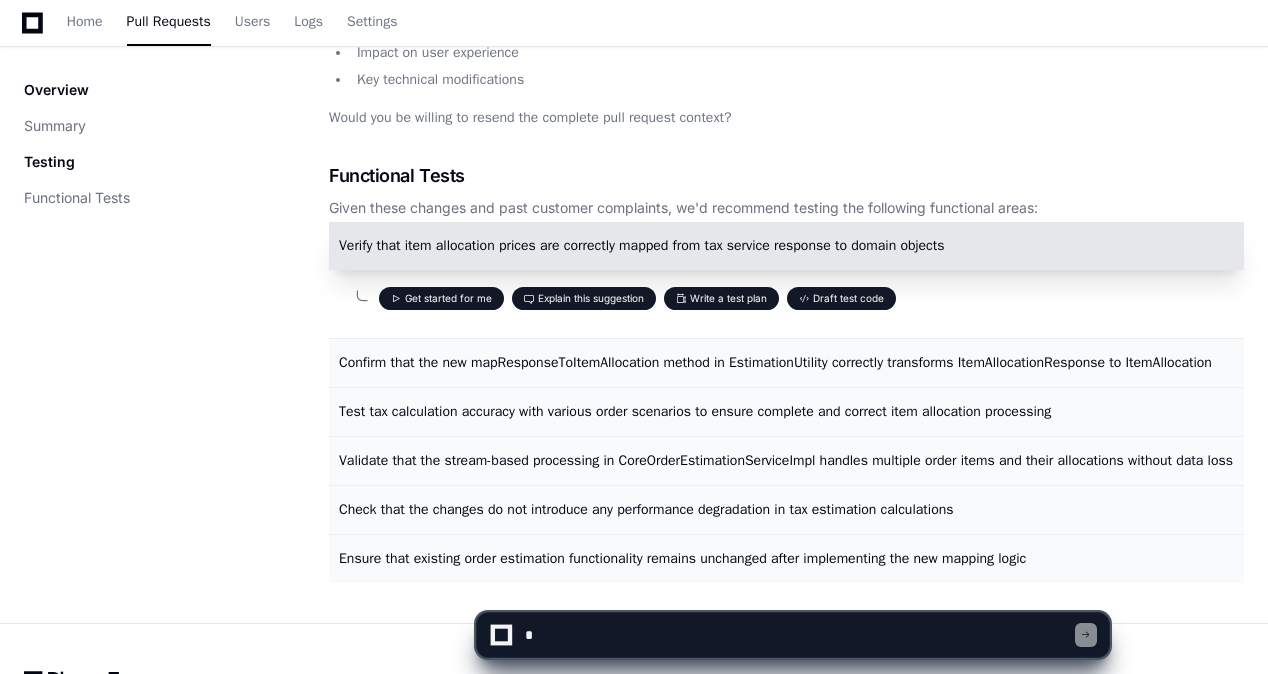 click on "Write a test plan" at bounding box center (721, 298) 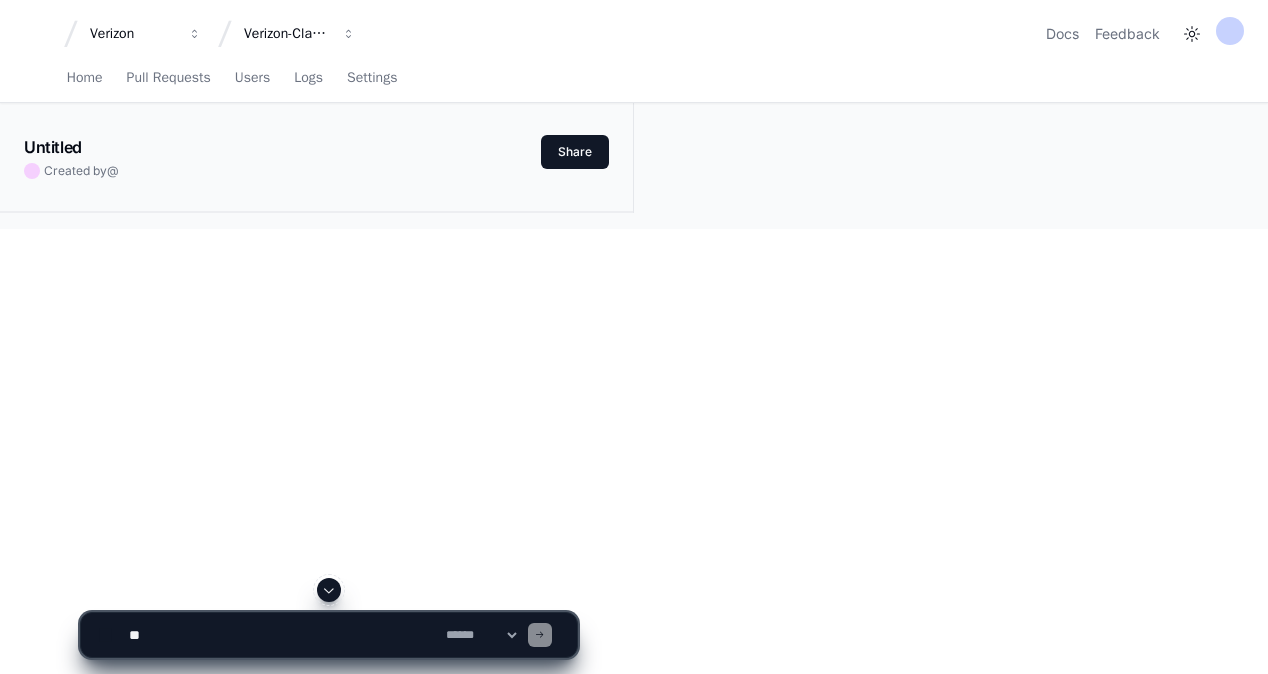 scroll, scrollTop: 0, scrollLeft: 0, axis: both 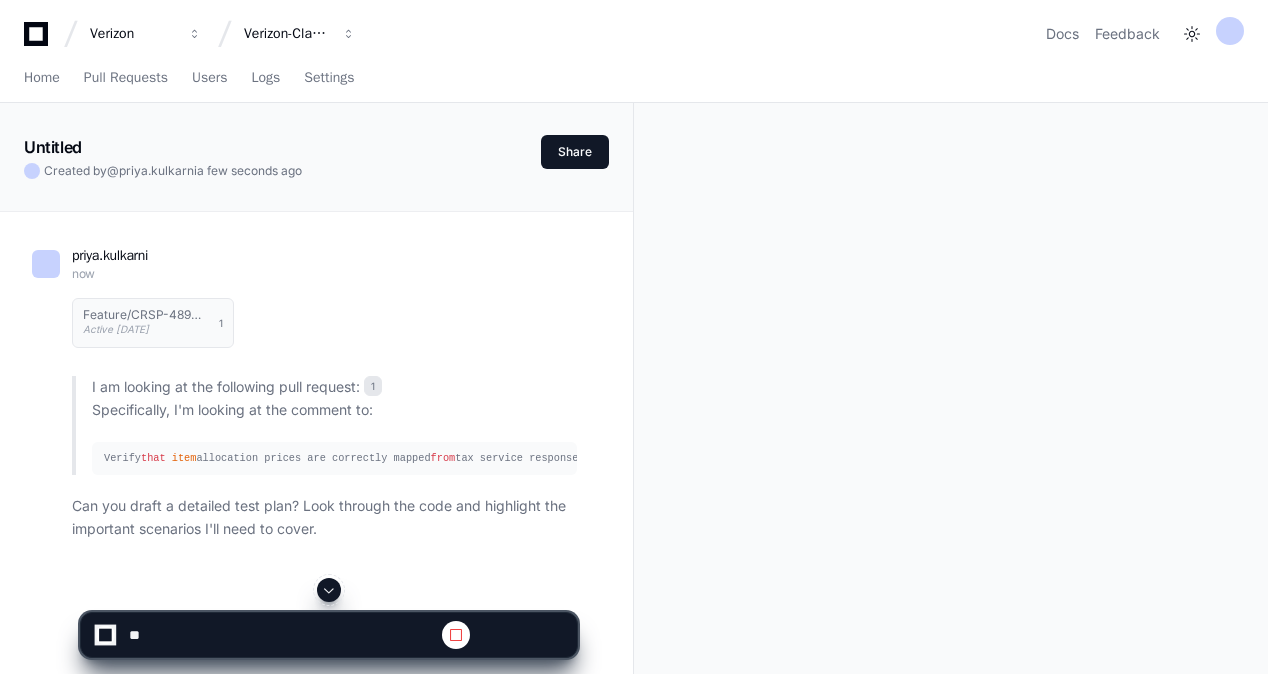 click on "Untitled   Created by  @ priya.kulkarni  a few seconds ago   Share
priya.kulkarni now Feature/CRSP-48903 UTE revenue allocation Active 4 days ago 1
I am looking at the following pull request:  1
Specifically, I'm looking at the comment to:
Verify  that   item  allocation prices are correctly mapped  from  tax service response  to  domain objects
Can you draft a detailed test plan? Look through the code and highlight the important scenarios I'll need to cover." 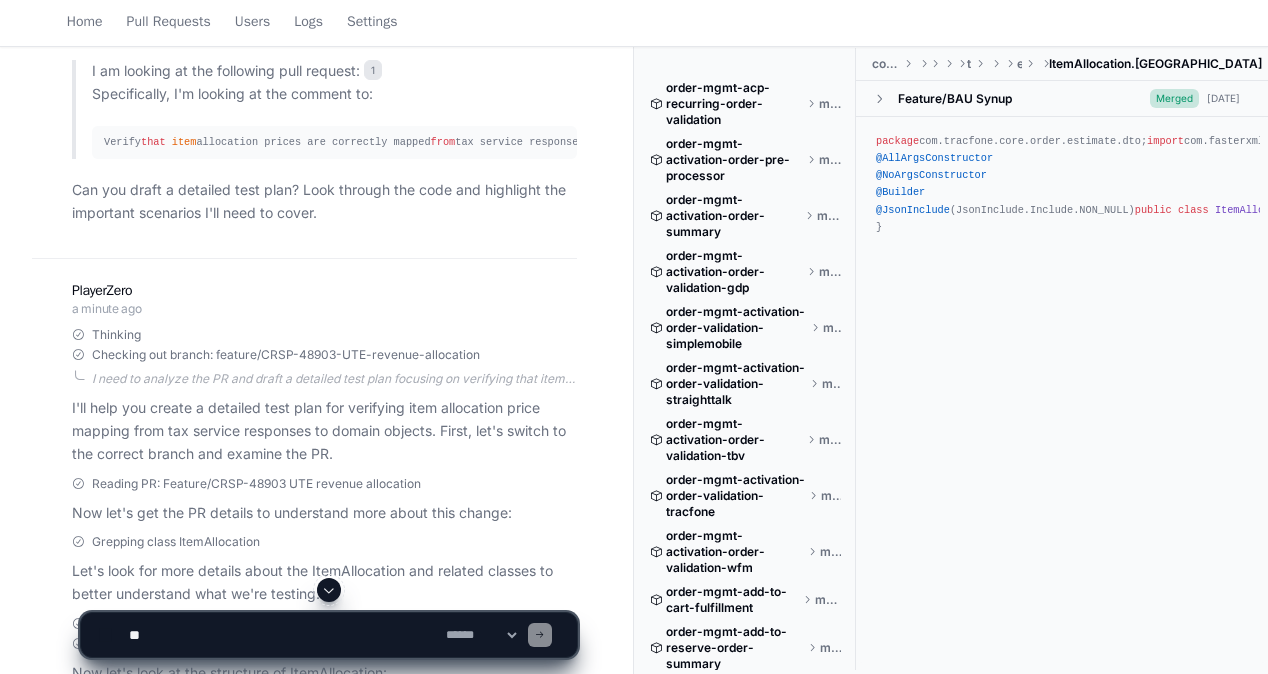 scroll, scrollTop: 0, scrollLeft: 0, axis: both 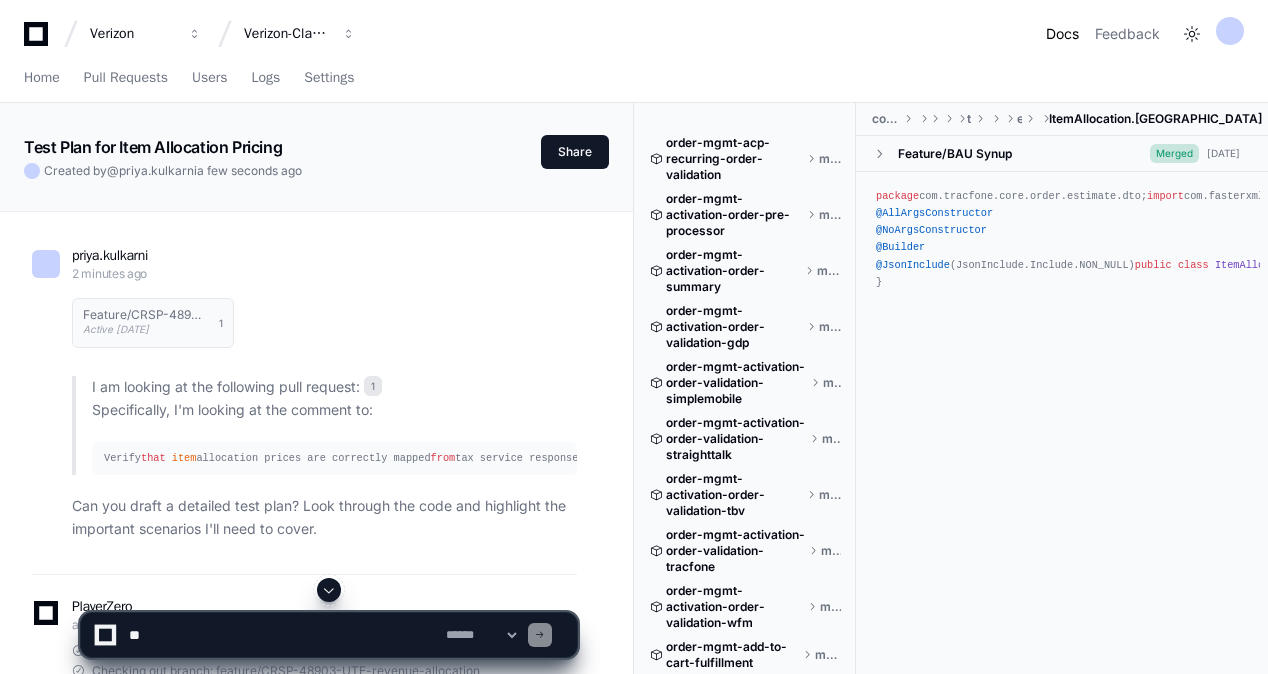 click on "Docs" at bounding box center (1062, 34) 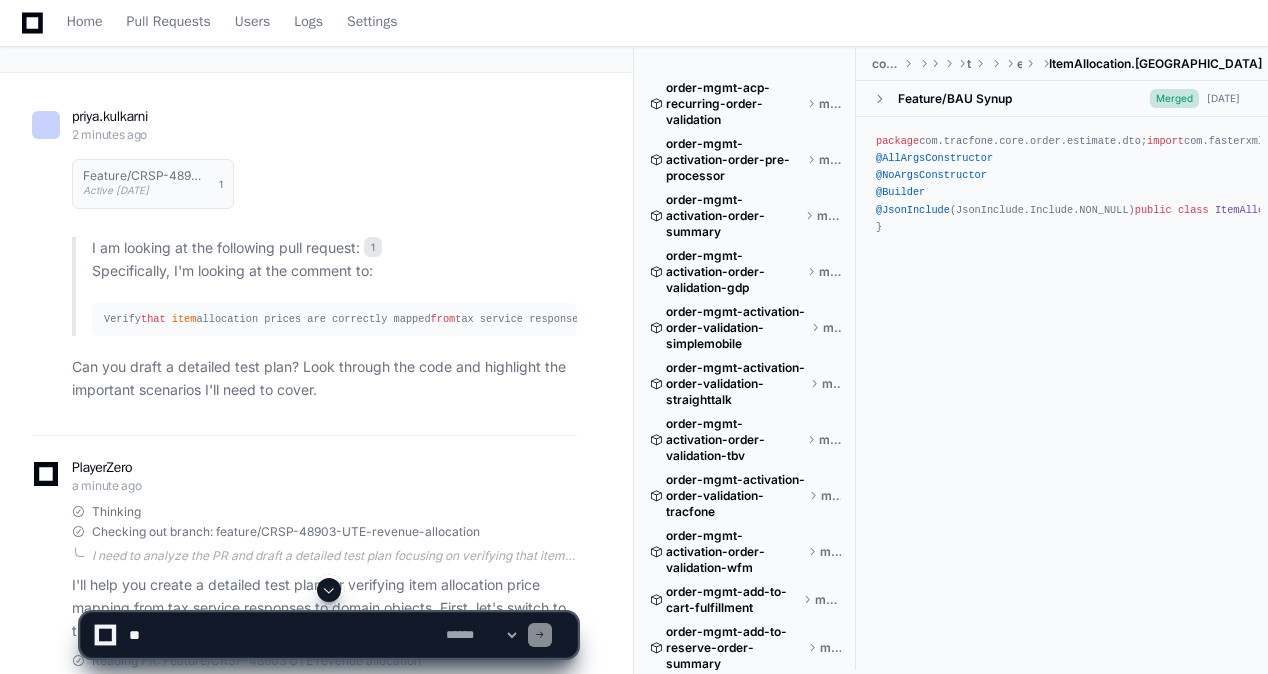 scroll, scrollTop: 0, scrollLeft: 0, axis: both 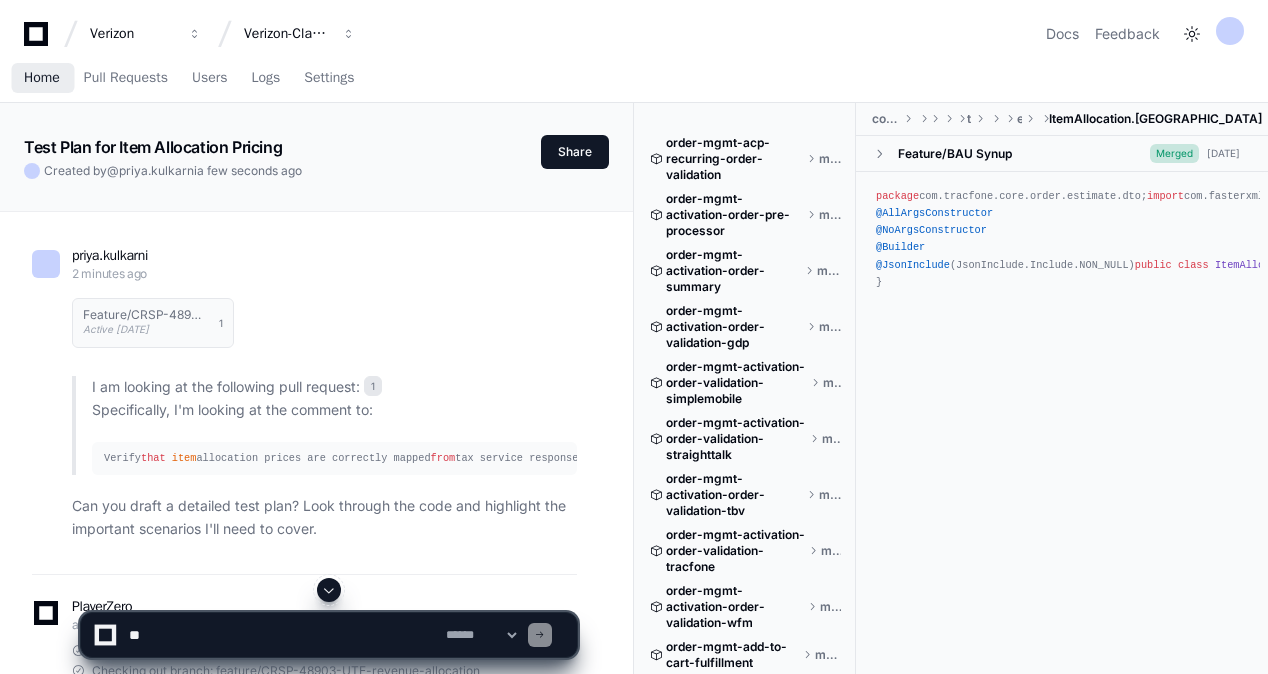 click on "Home" at bounding box center (42, 79) 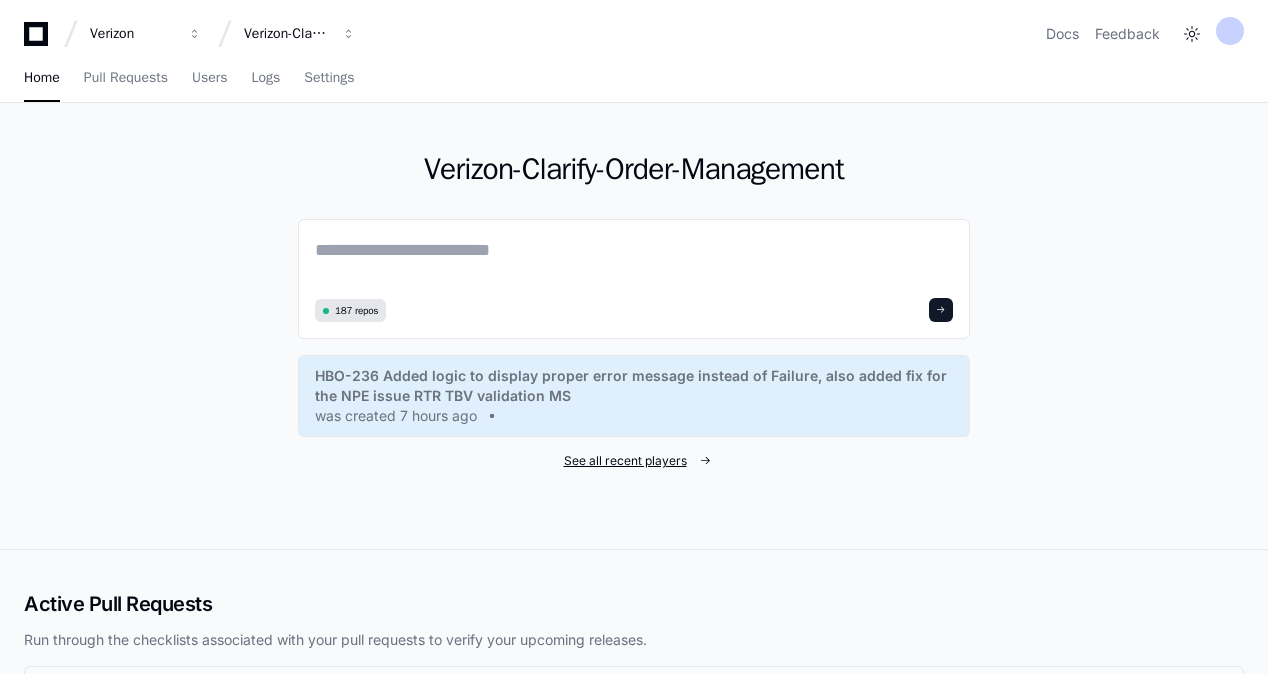 click on "See all recent players" 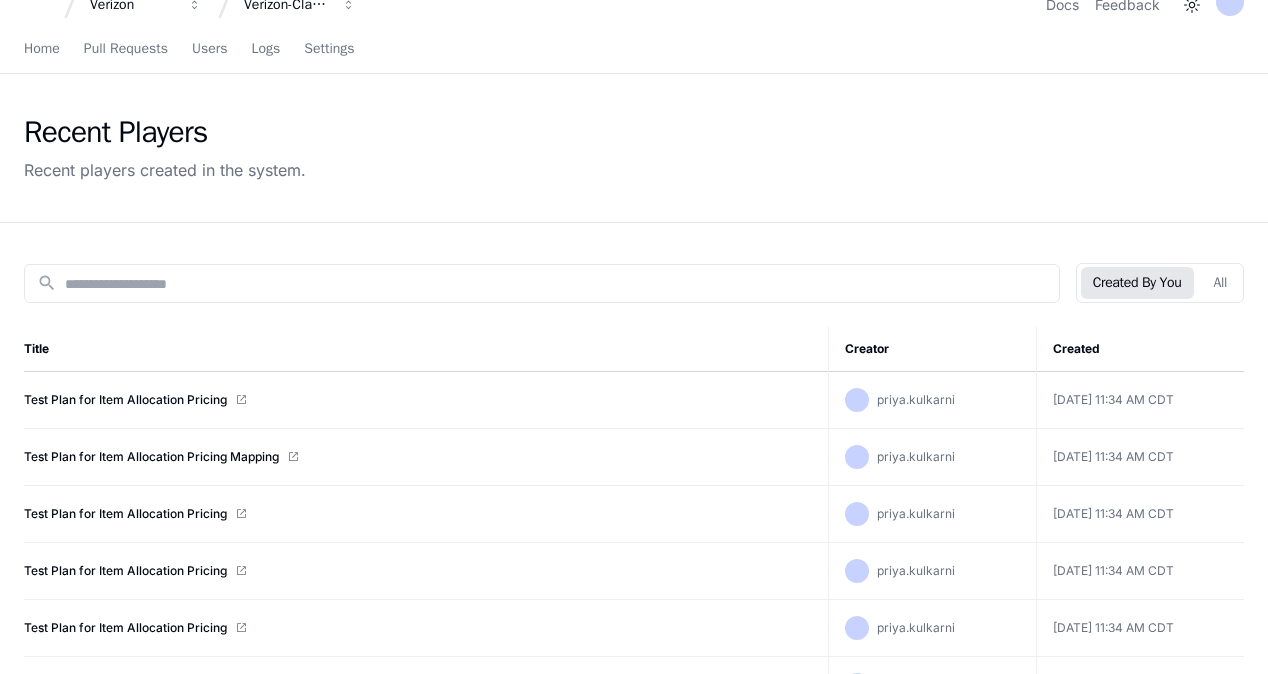scroll, scrollTop: 0, scrollLeft: 0, axis: both 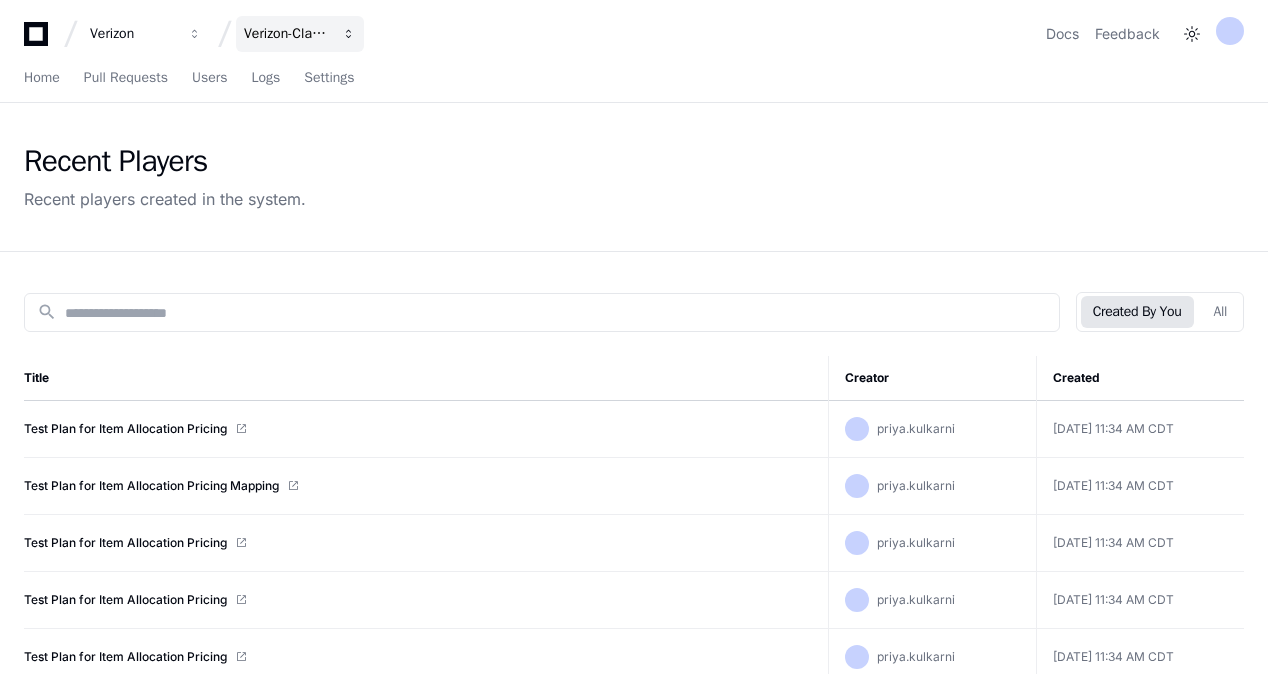 click on "Verizon-Clarify-Order-Management" at bounding box center [133, 34] 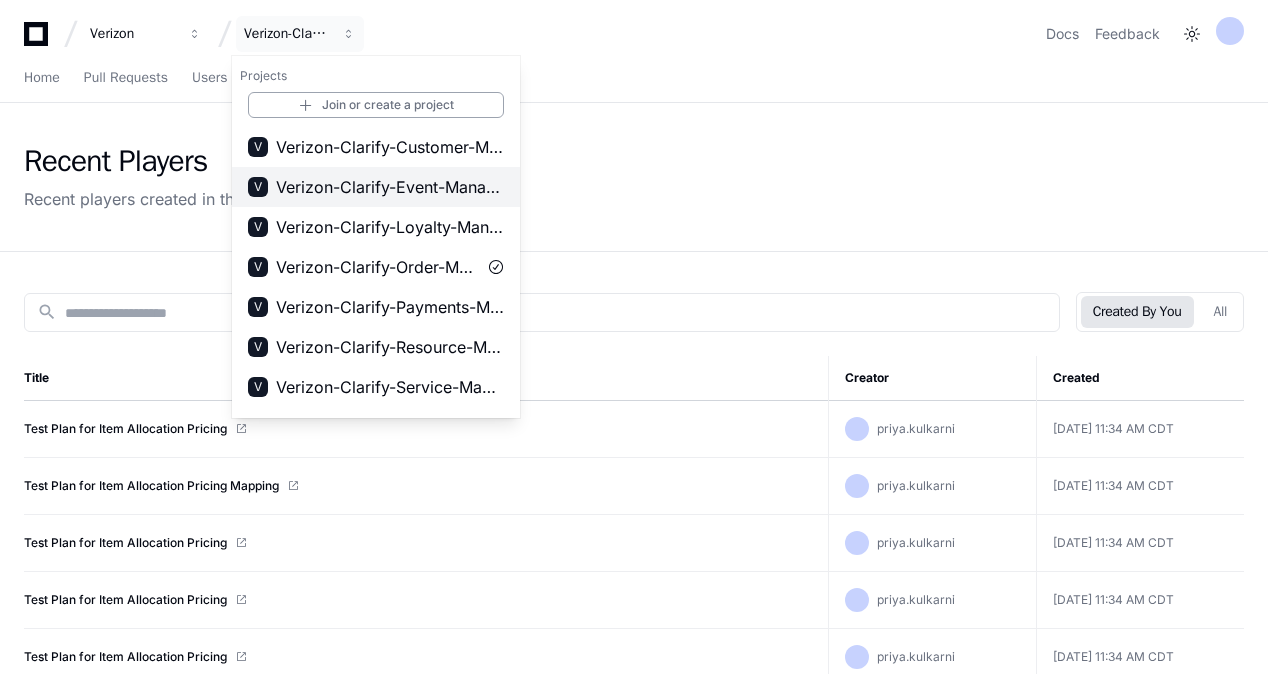 scroll, scrollTop: 204, scrollLeft: 0, axis: vertical 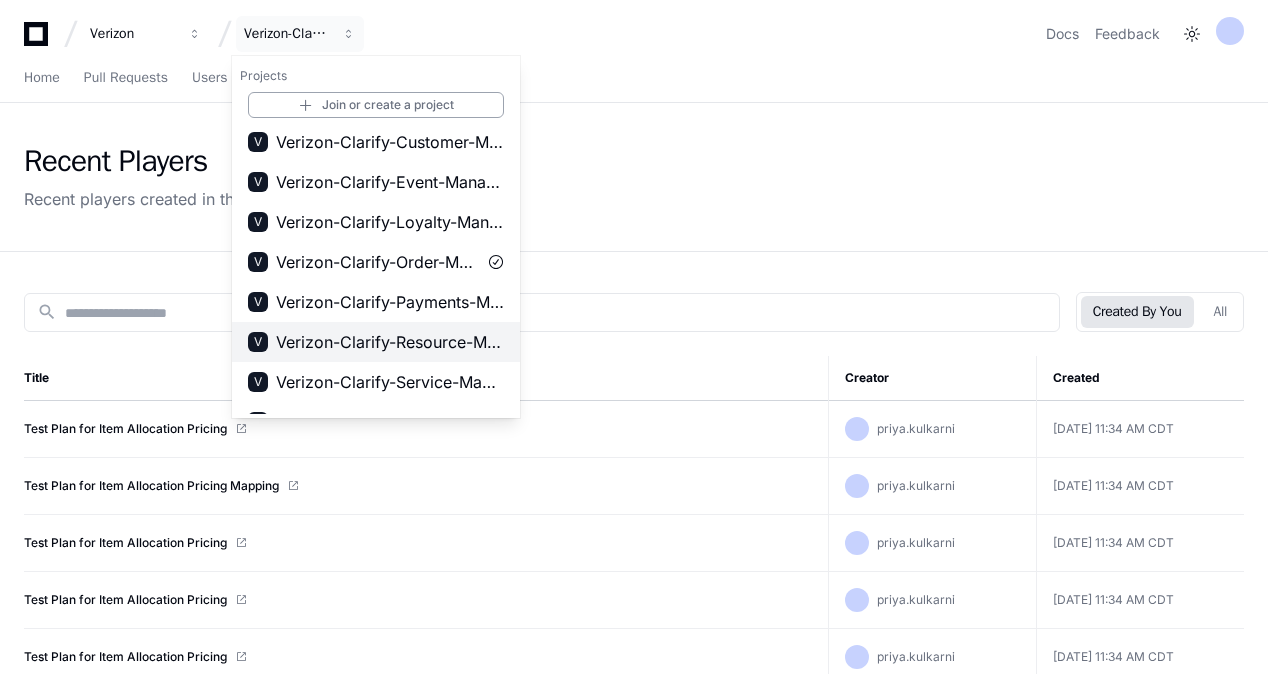 click on "Verizon-Clarify-Resource-Management" at bounding box center [390, 342] 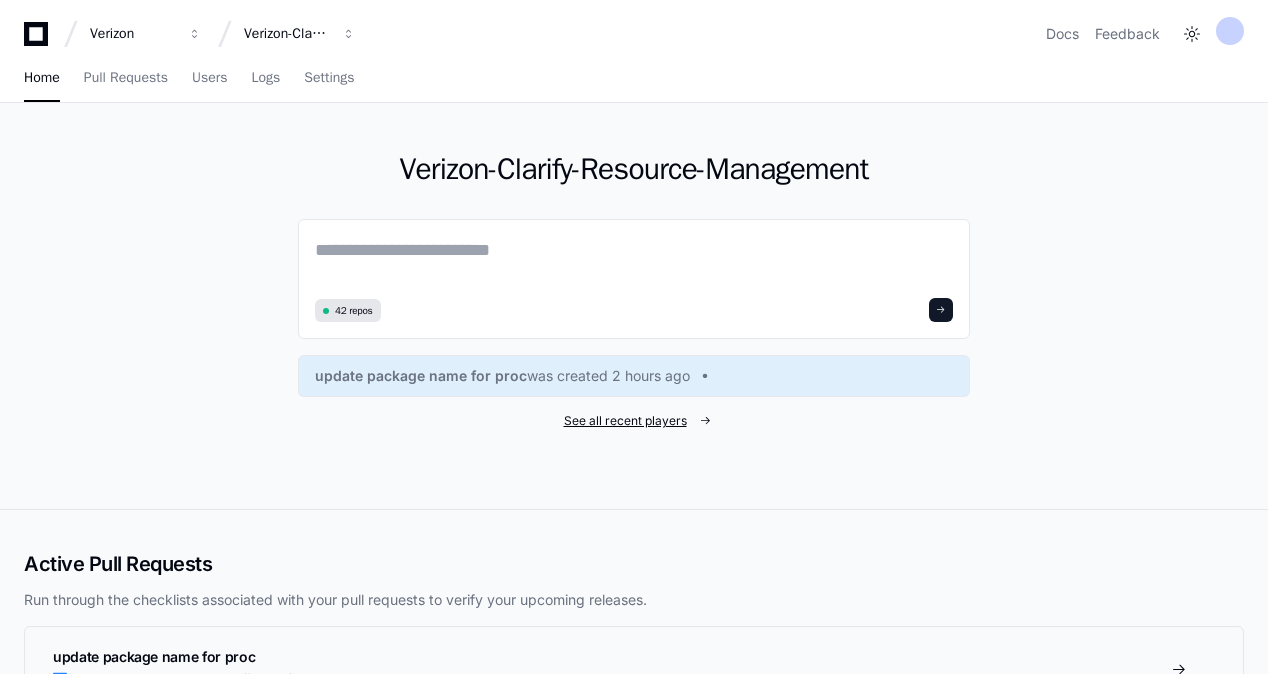 click on "See all recent players" 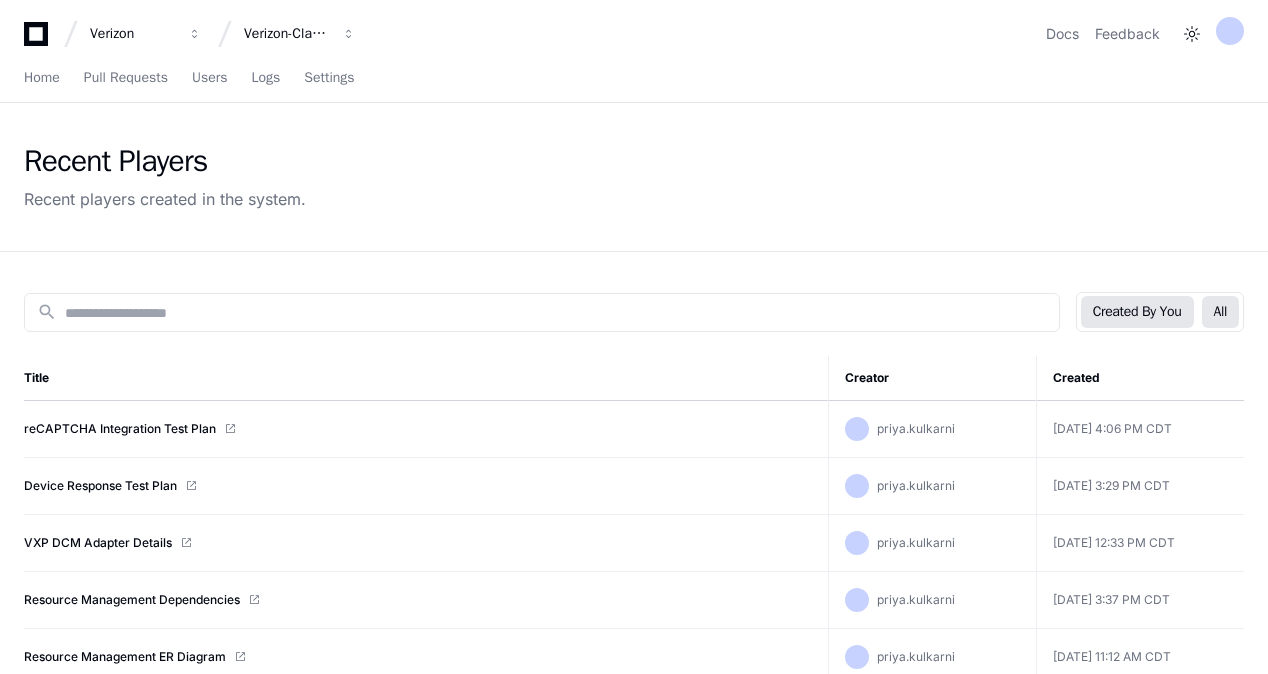 click on "All" 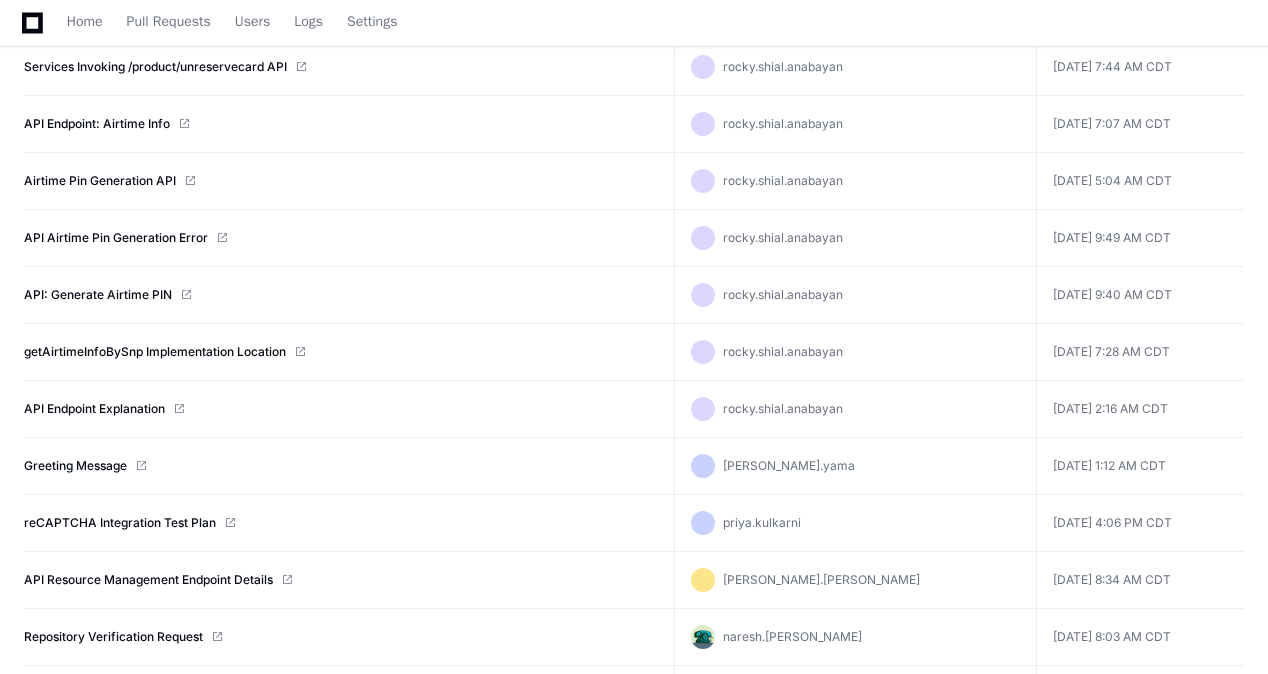 scroll, scrollTop: 1576, scrollLeft: 0, axis: vertical 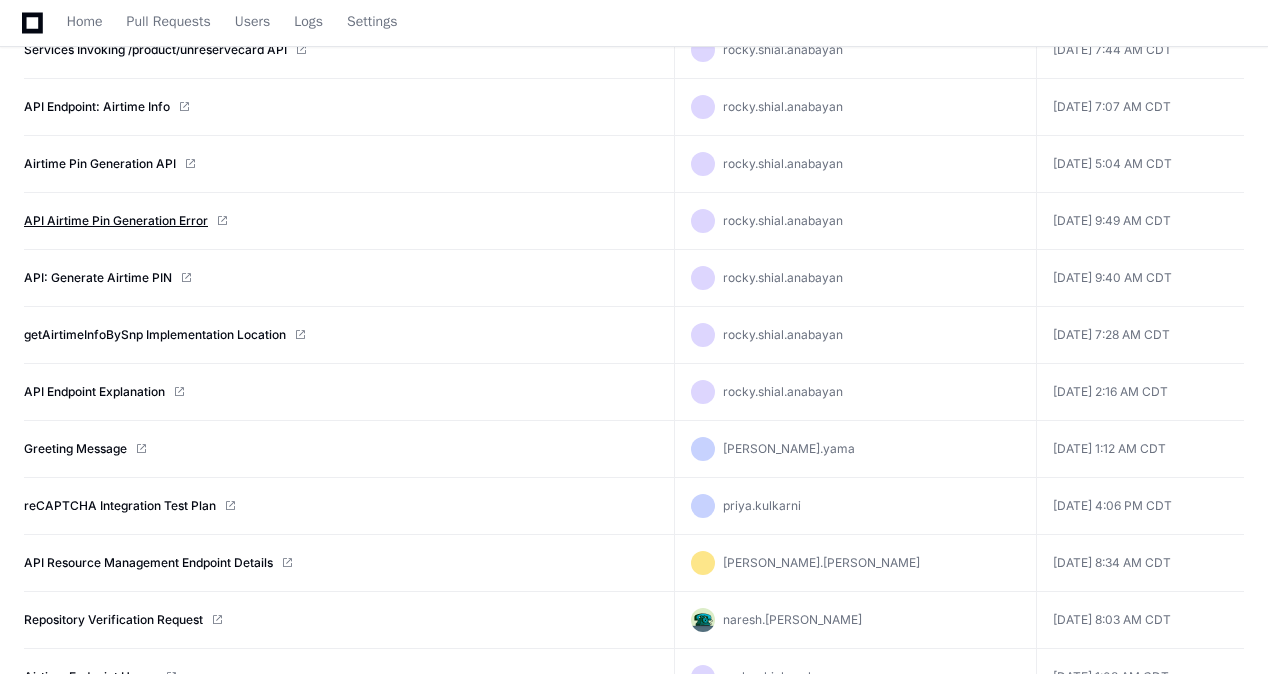 click on "API Airtime Pin Generation Error" 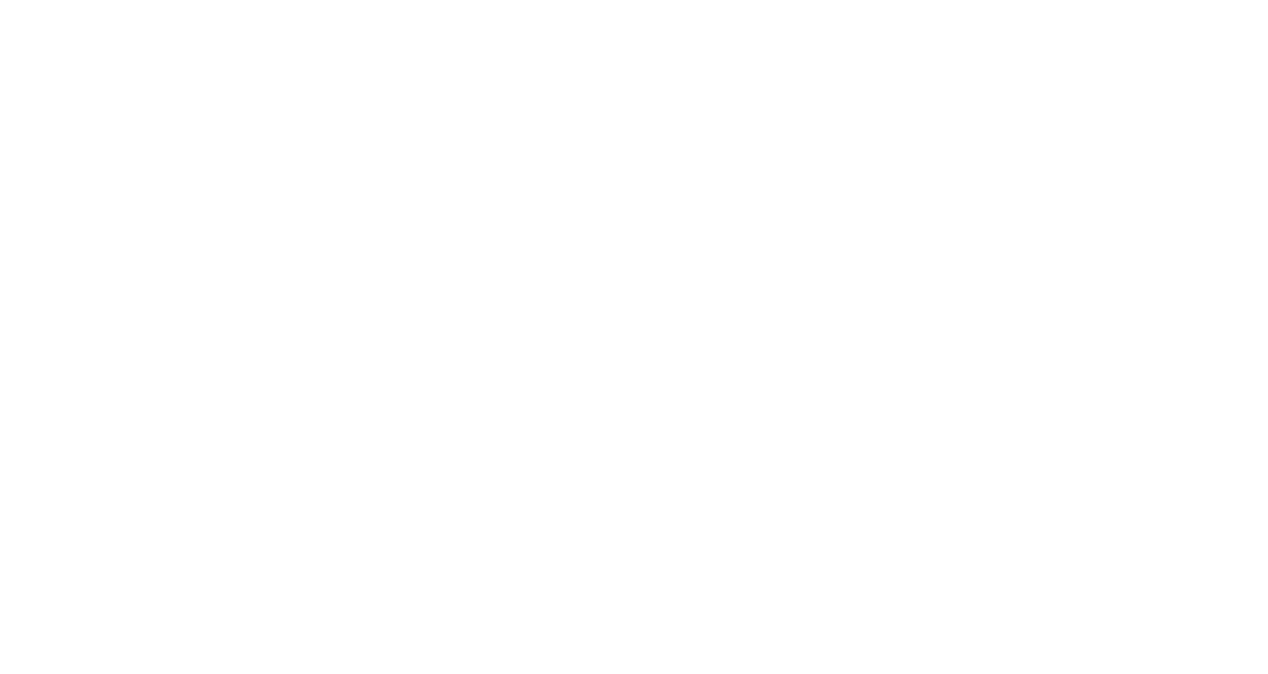 scroll, scrollTop: 0, scrollLeft: 0, axis: both 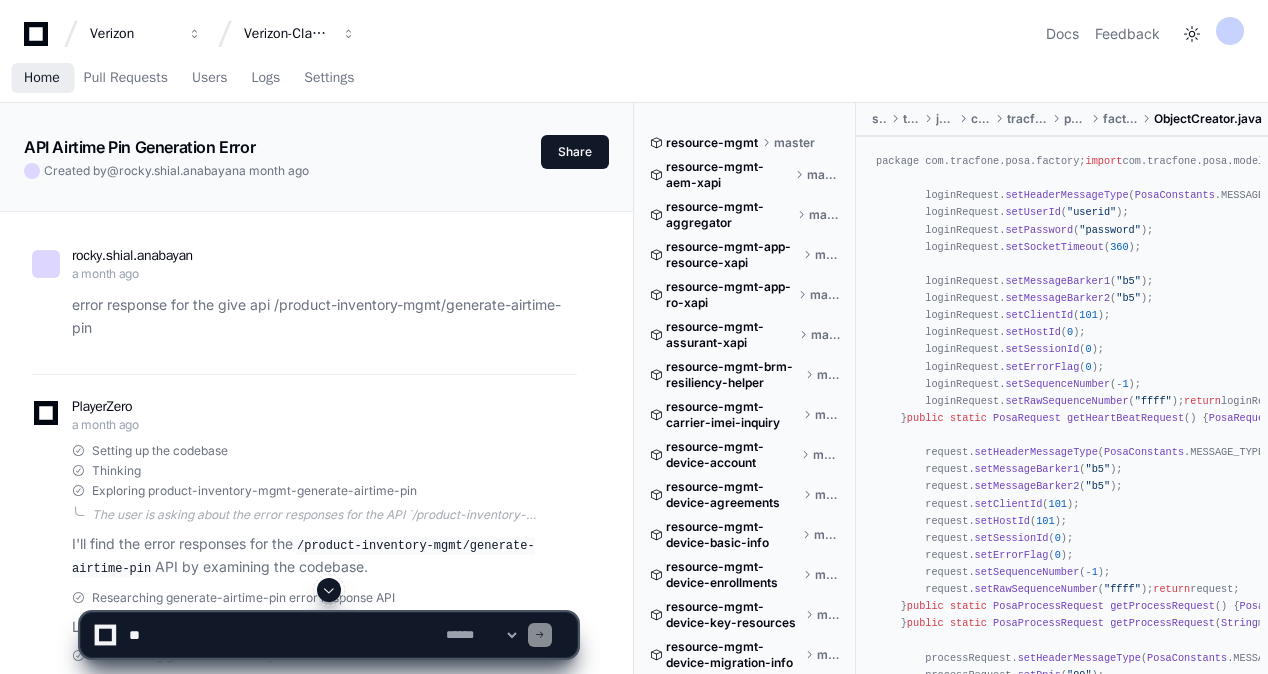 click on "Home" at bounding box center [42, 78] 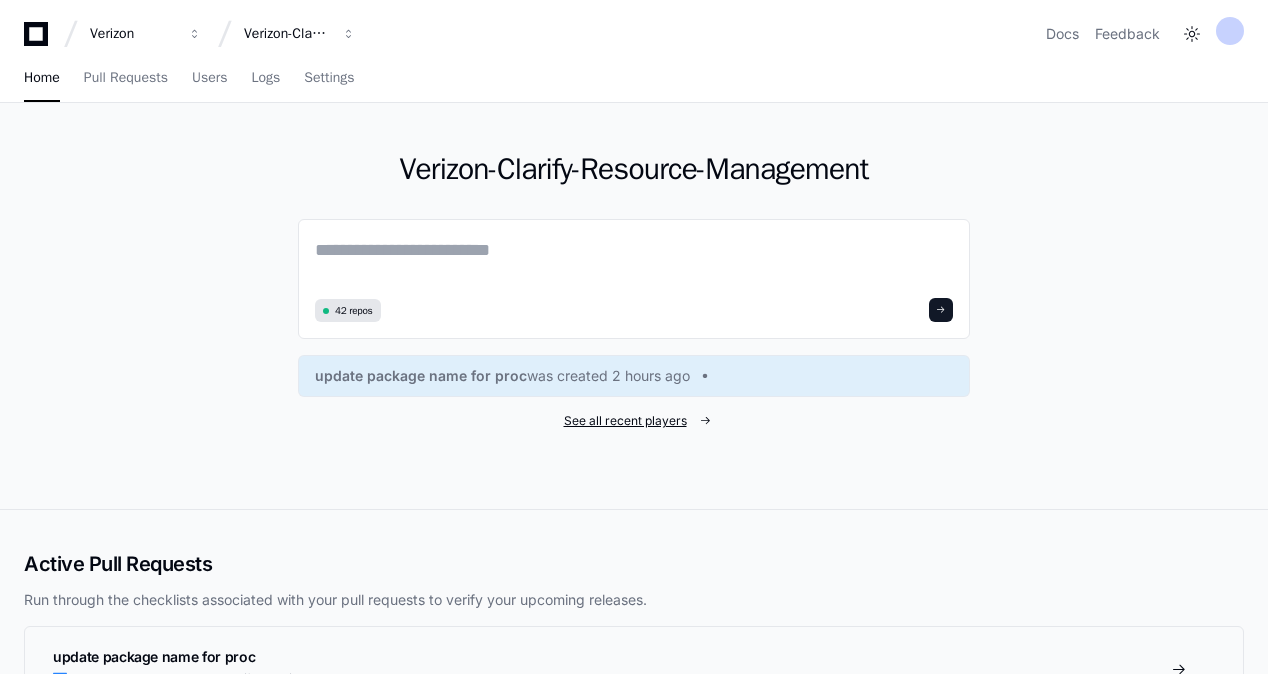click on "See all recent players" 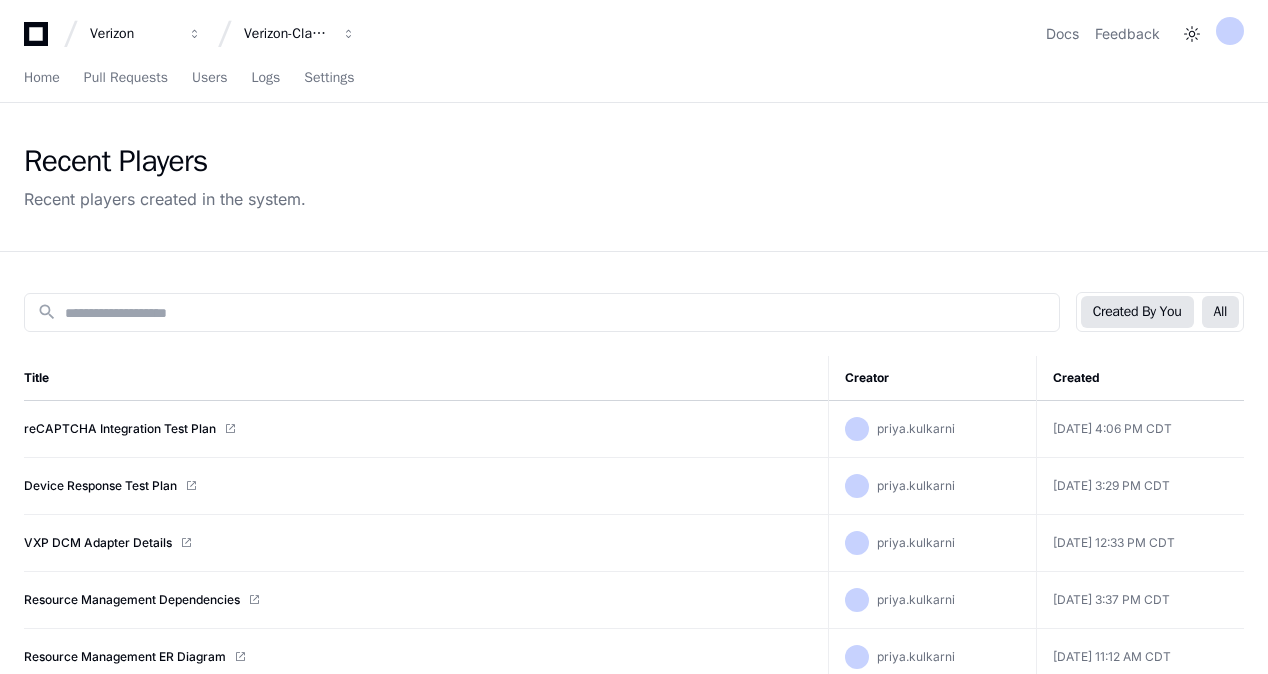click on "All" 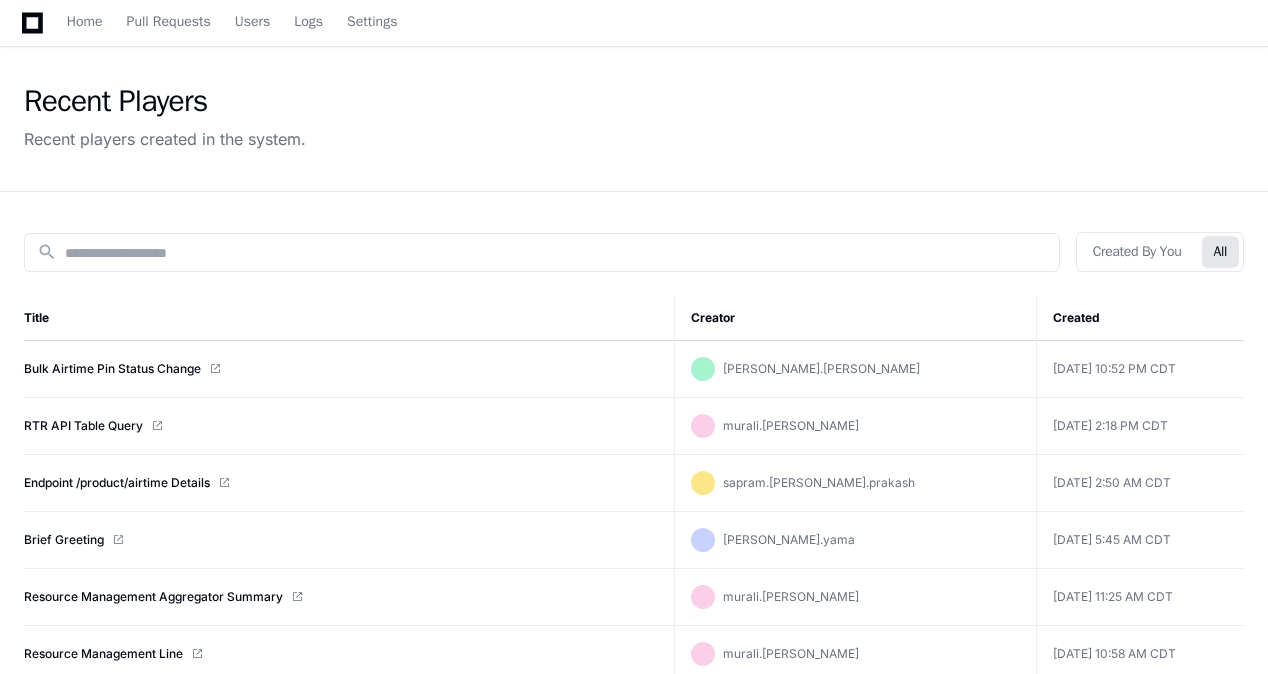 scroll, scrollTop: 0, scrollLeft: 0, axis: both 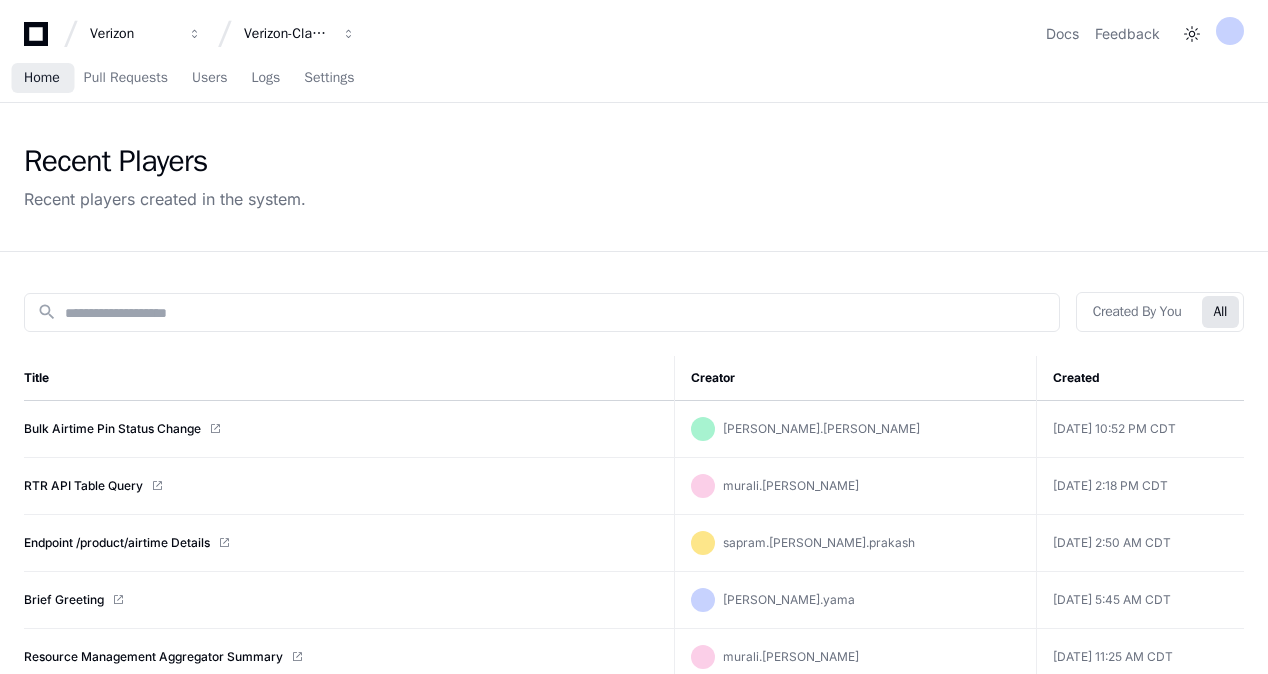 click on "Home" at bounding box center [42, 78] 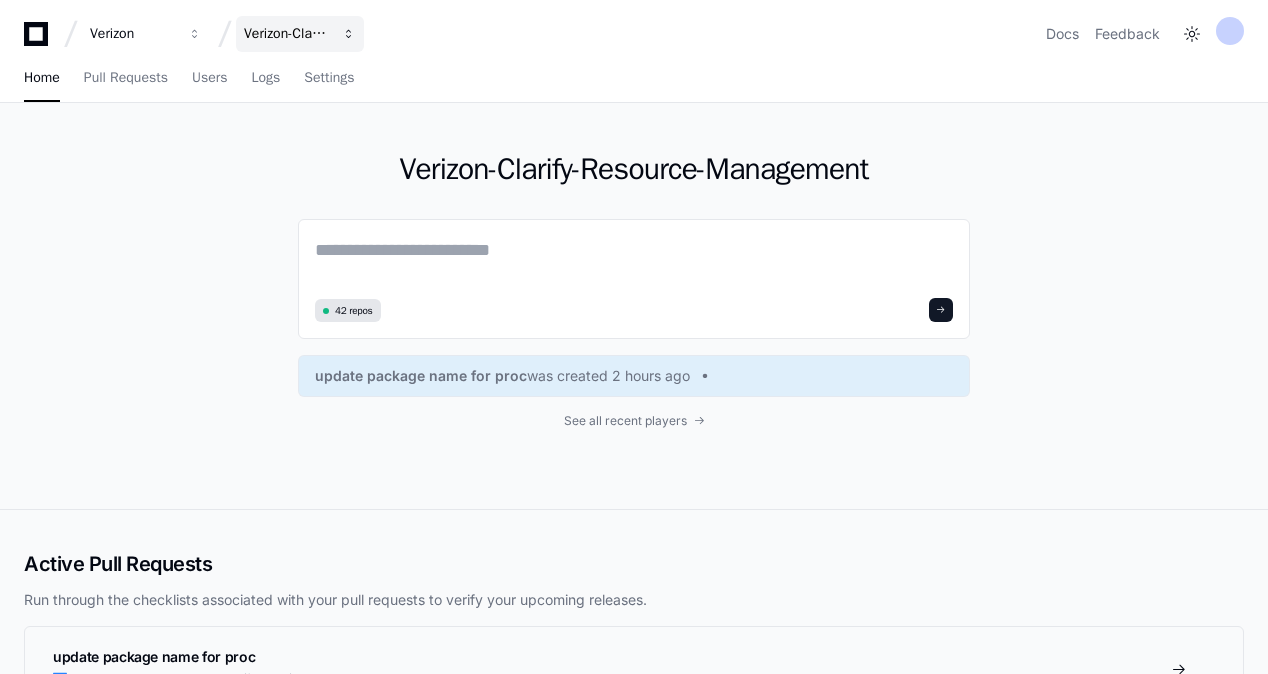 click on "Verizon-Clarify-Resource-Management" at bounding box center [133, 34] 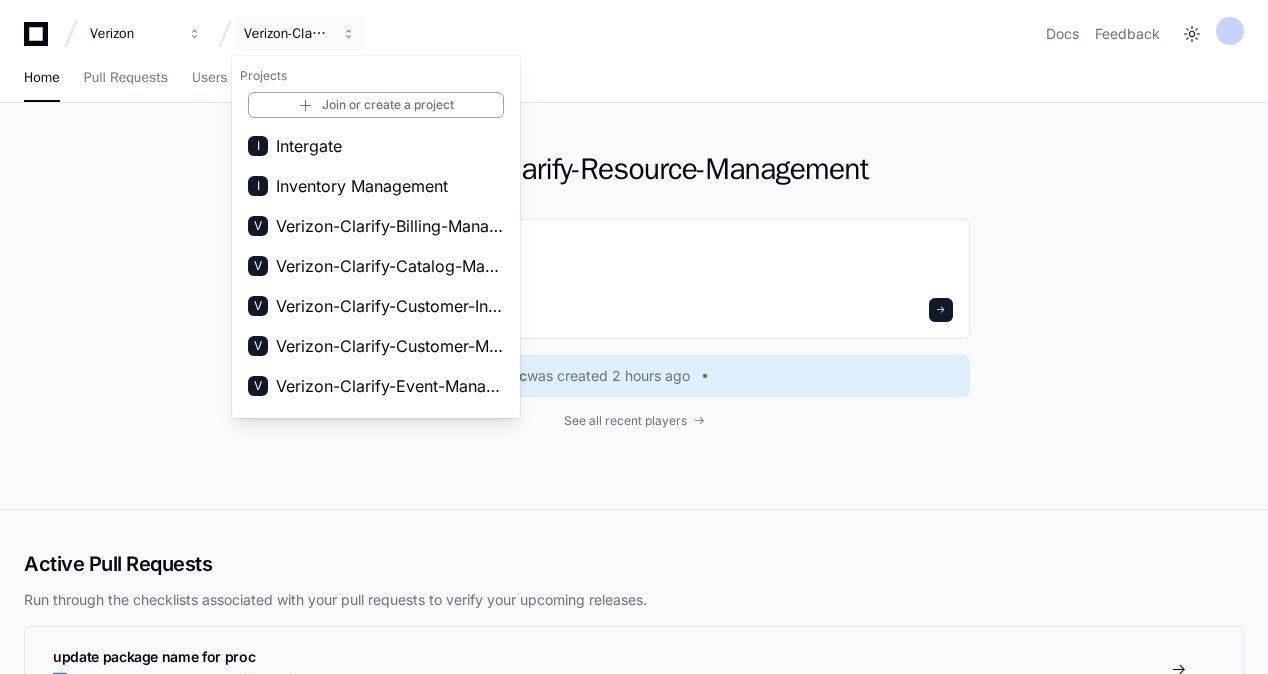 type 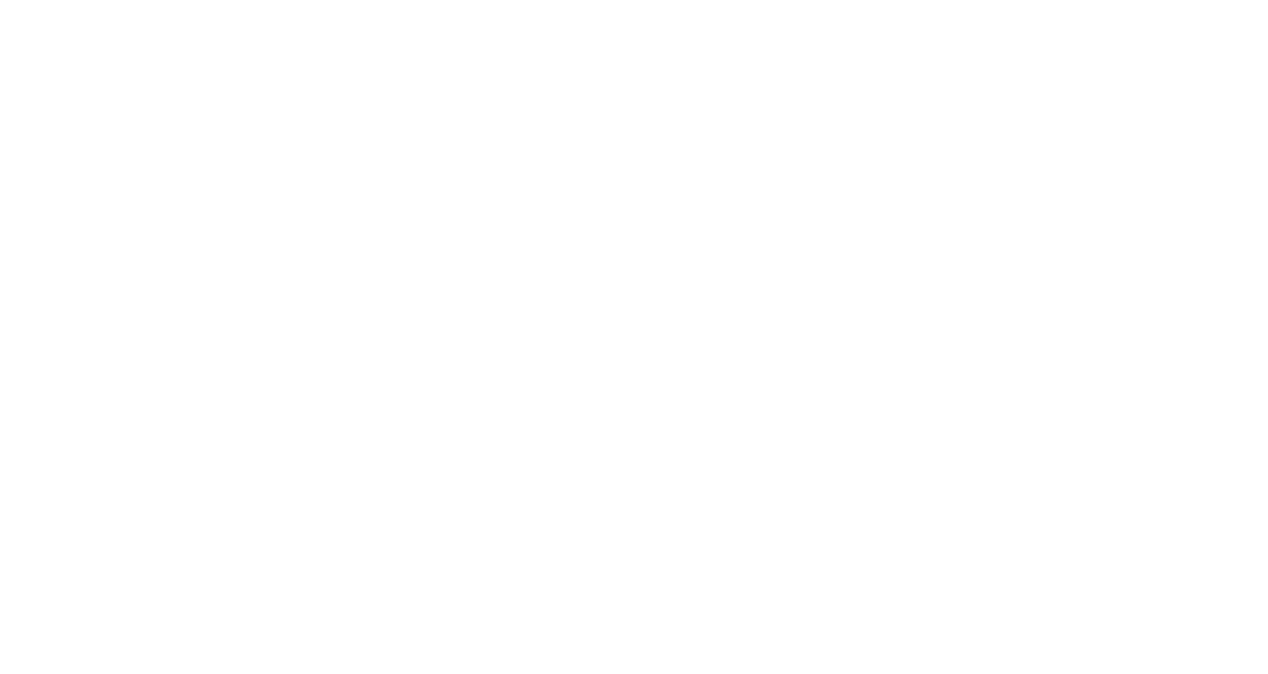 scroll, scrollTop: 0, scrollLeft: 0, axis: both 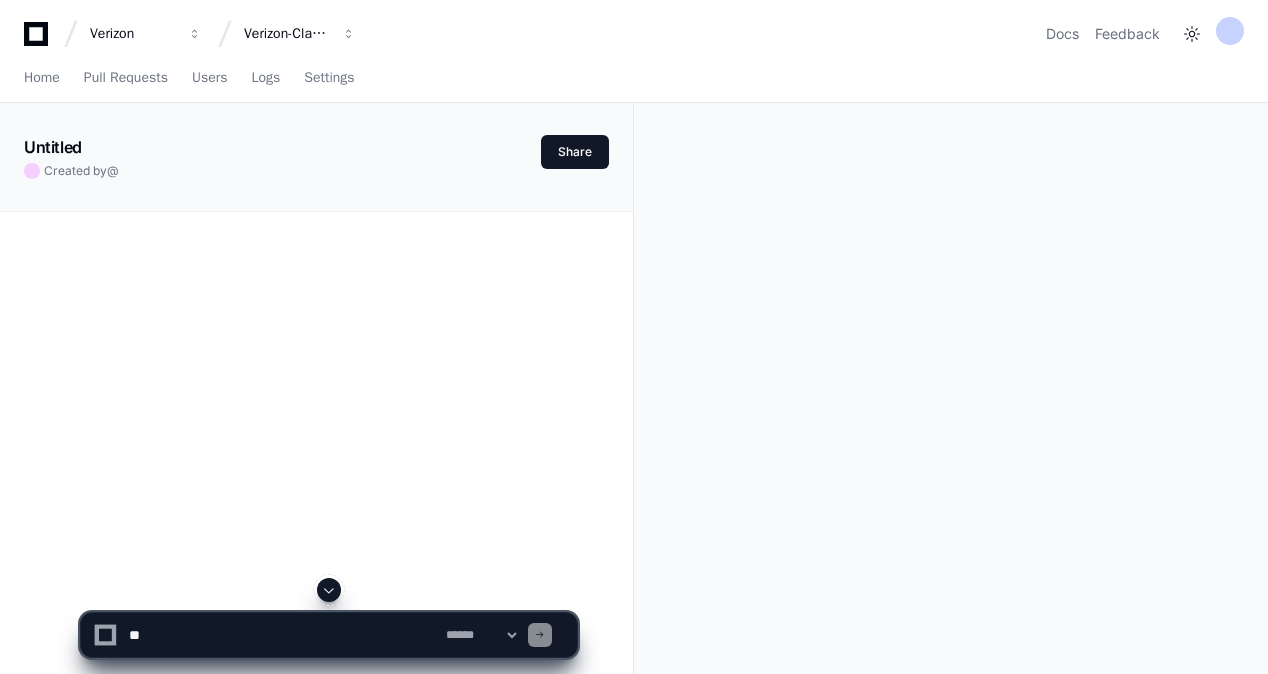 click 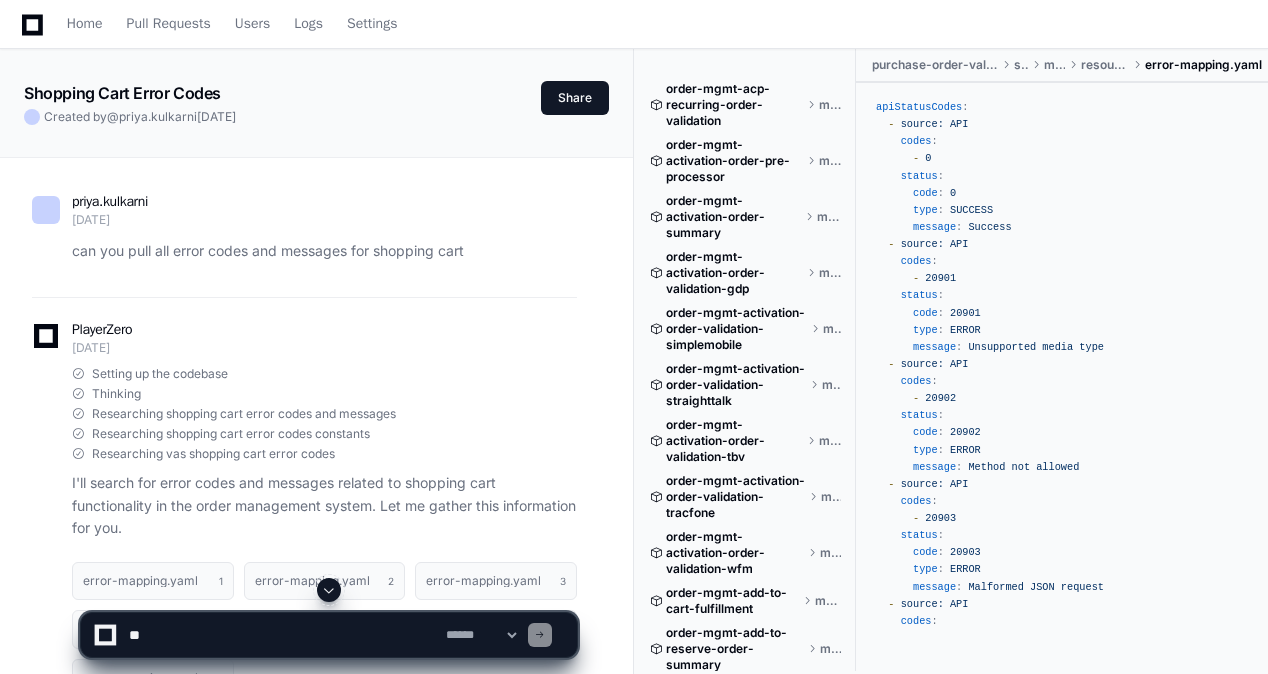 scroll, scrollTop: 88, scrollLeft: 0, axis: vertical 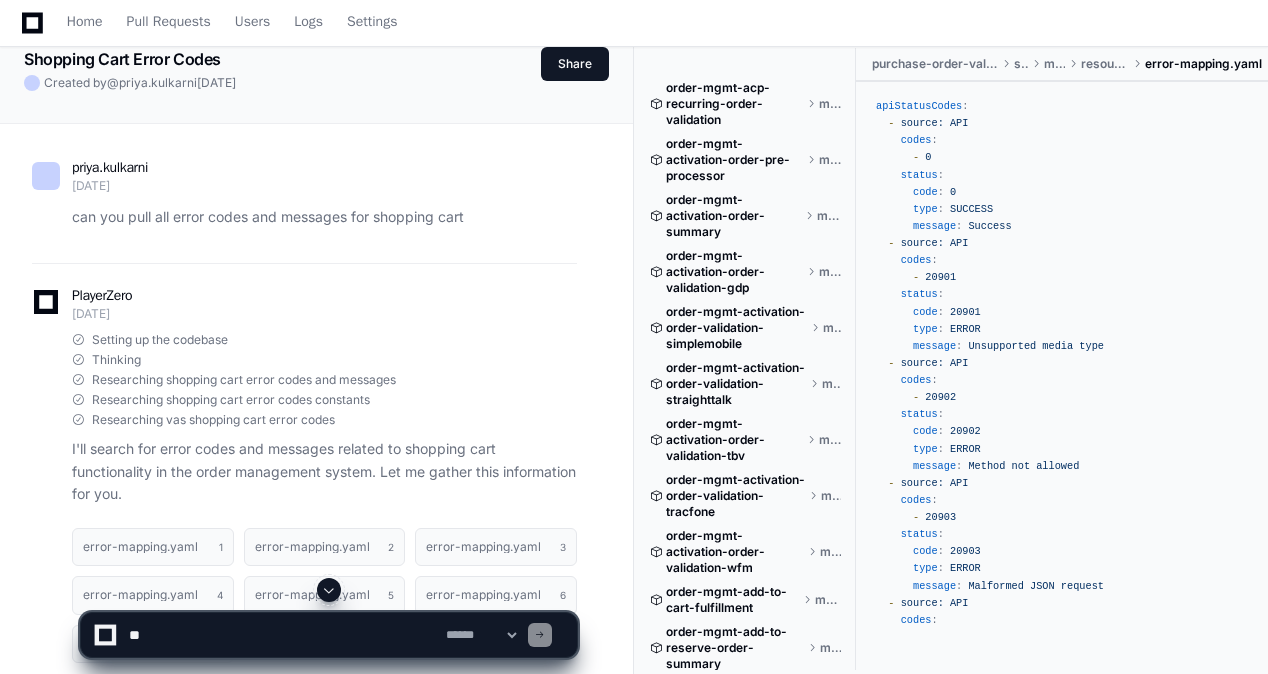 click on "I'll search for error codes and messages related to shopping cart functionality in the order management system. Let me gather this information for you." 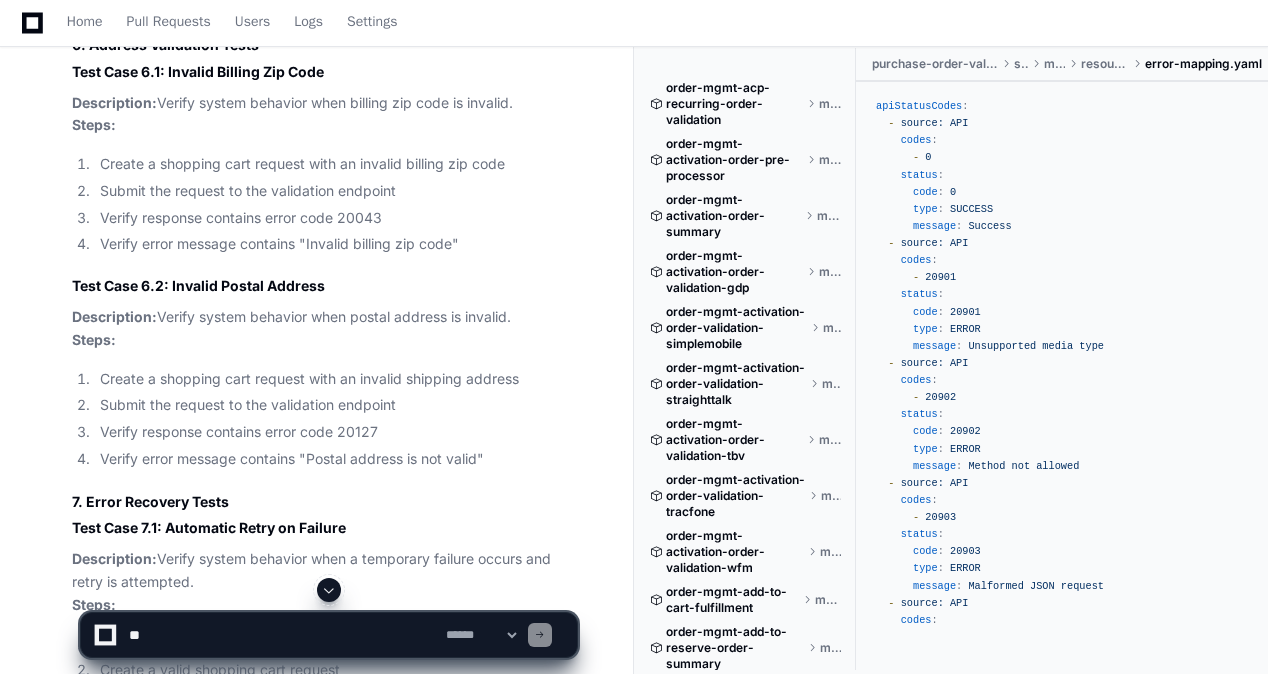 scroll, scrollTop: 9583, scrollLeft: 0, axis: vertical 